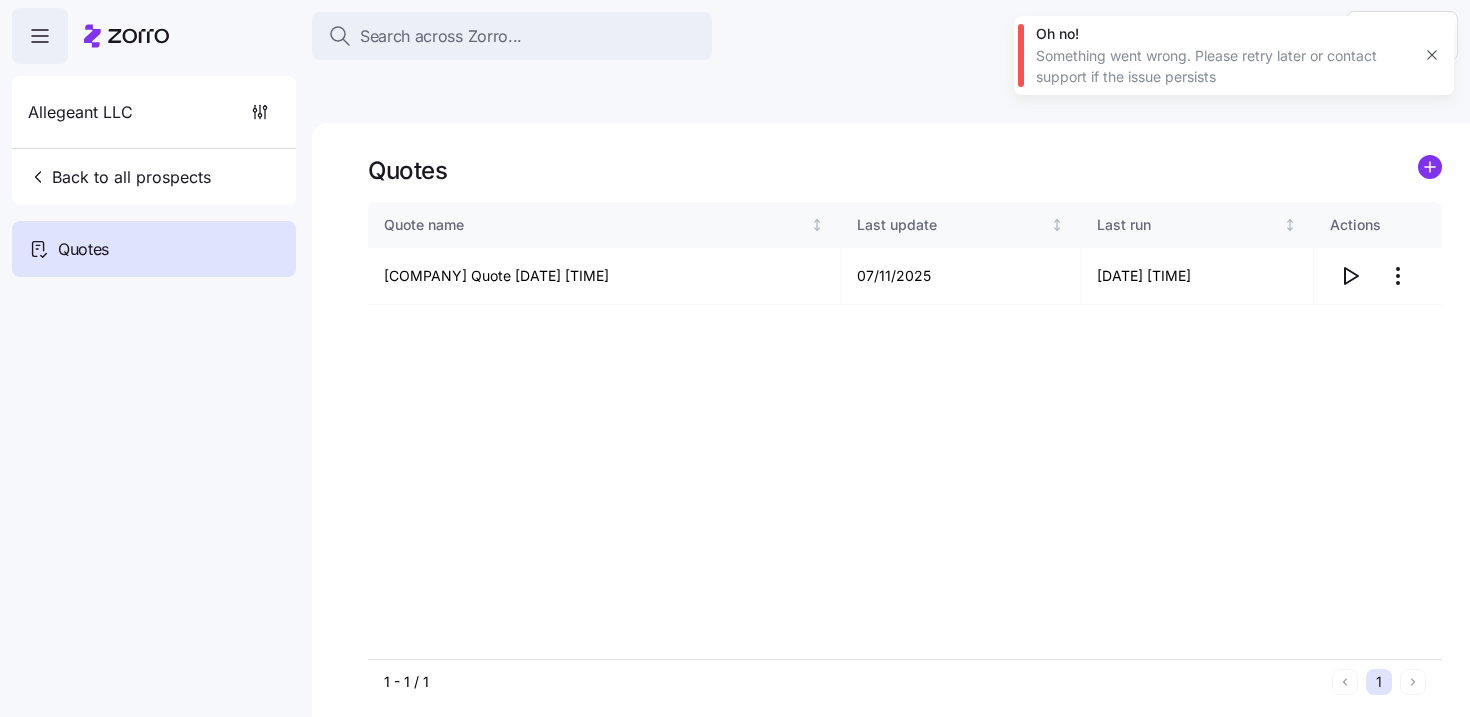 scroll, scrollTop: 0, scrollLeft: 0, axis: both 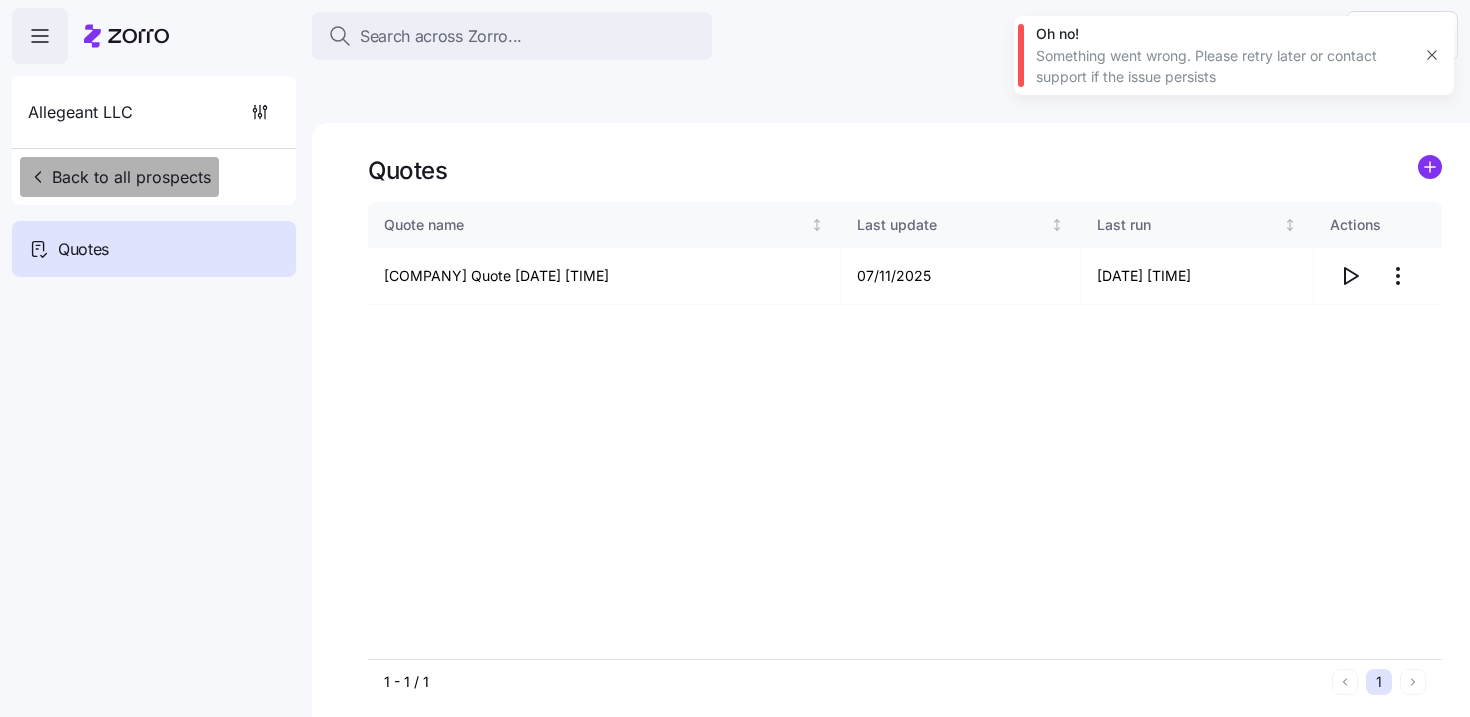click on "Back to all prospects" at bounding box center [119, 177] 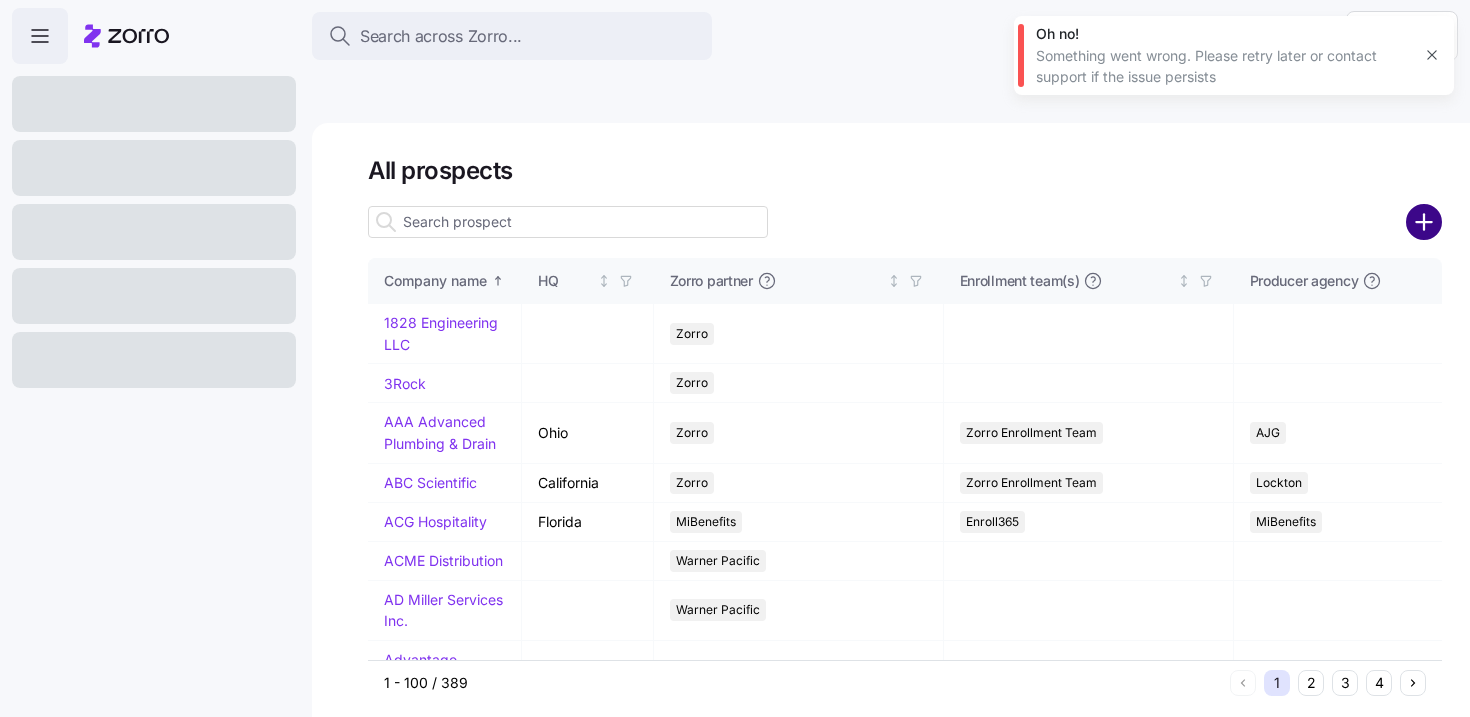 click 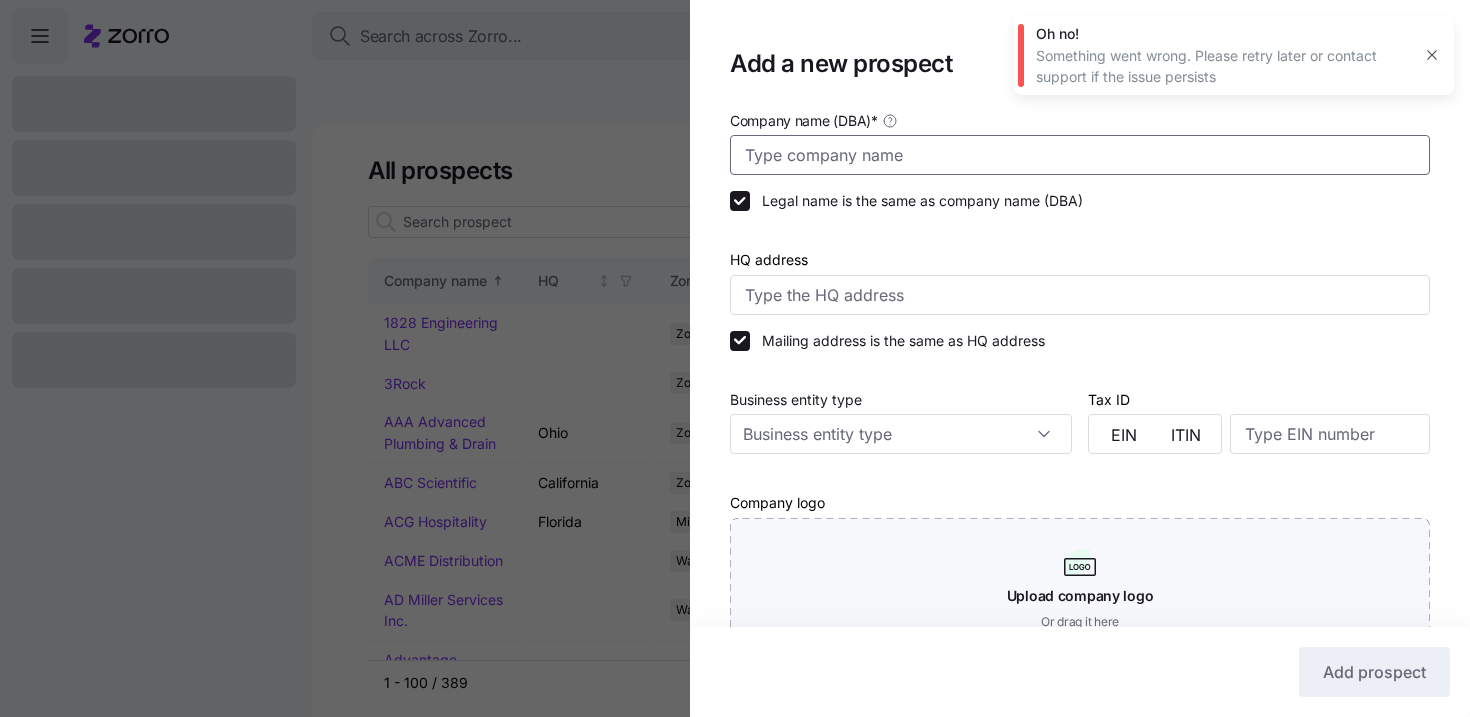click on "Company name (DBA)  *" at bounding box center [1080, 155] 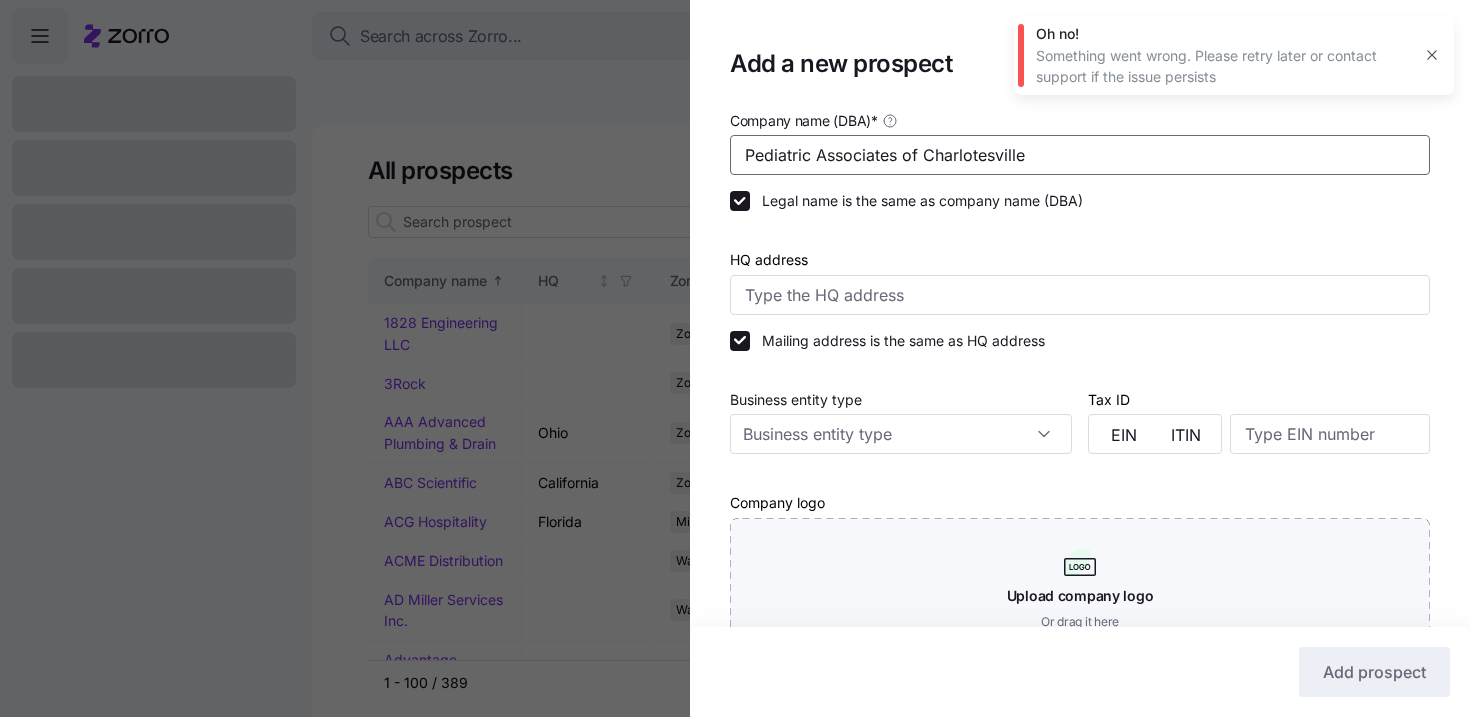 type on "Pediatric Associates of Charlotesville" 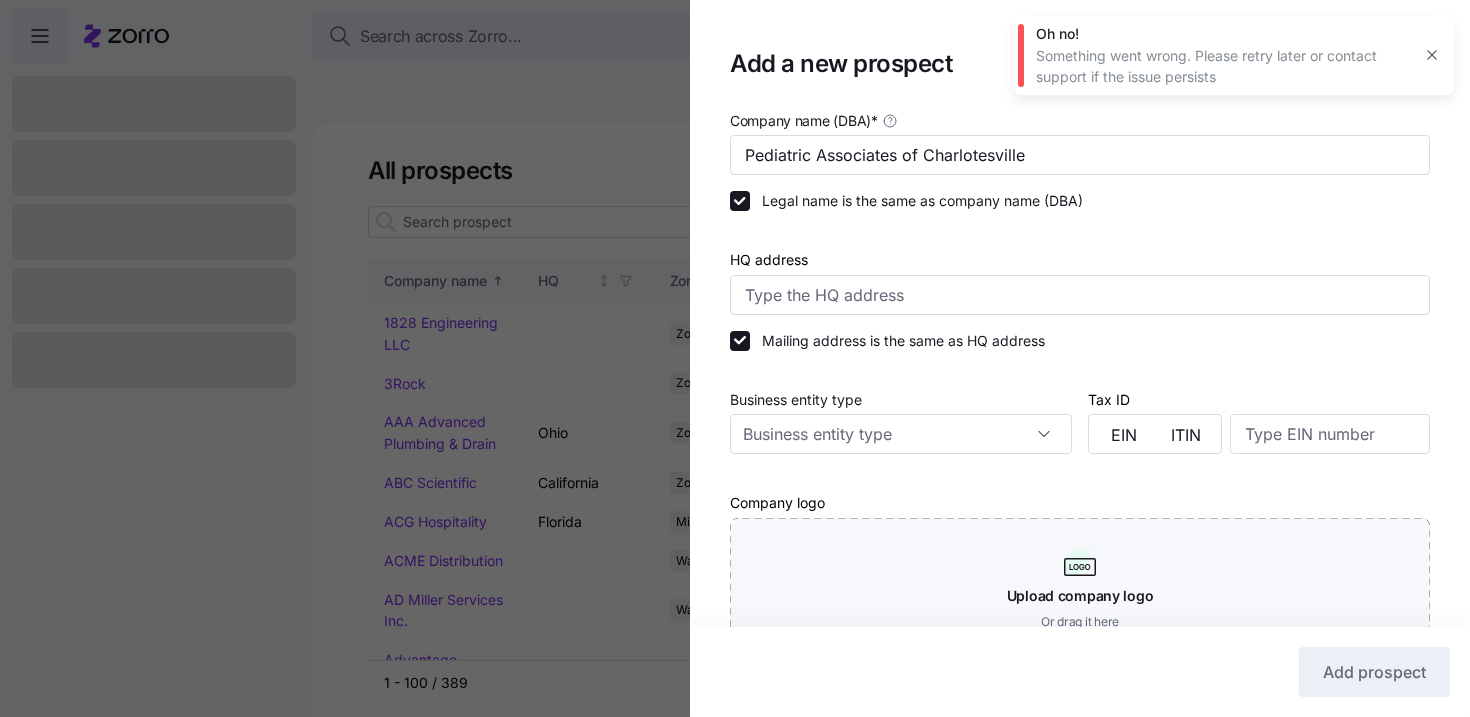 click at bounding box center [1080, 237] 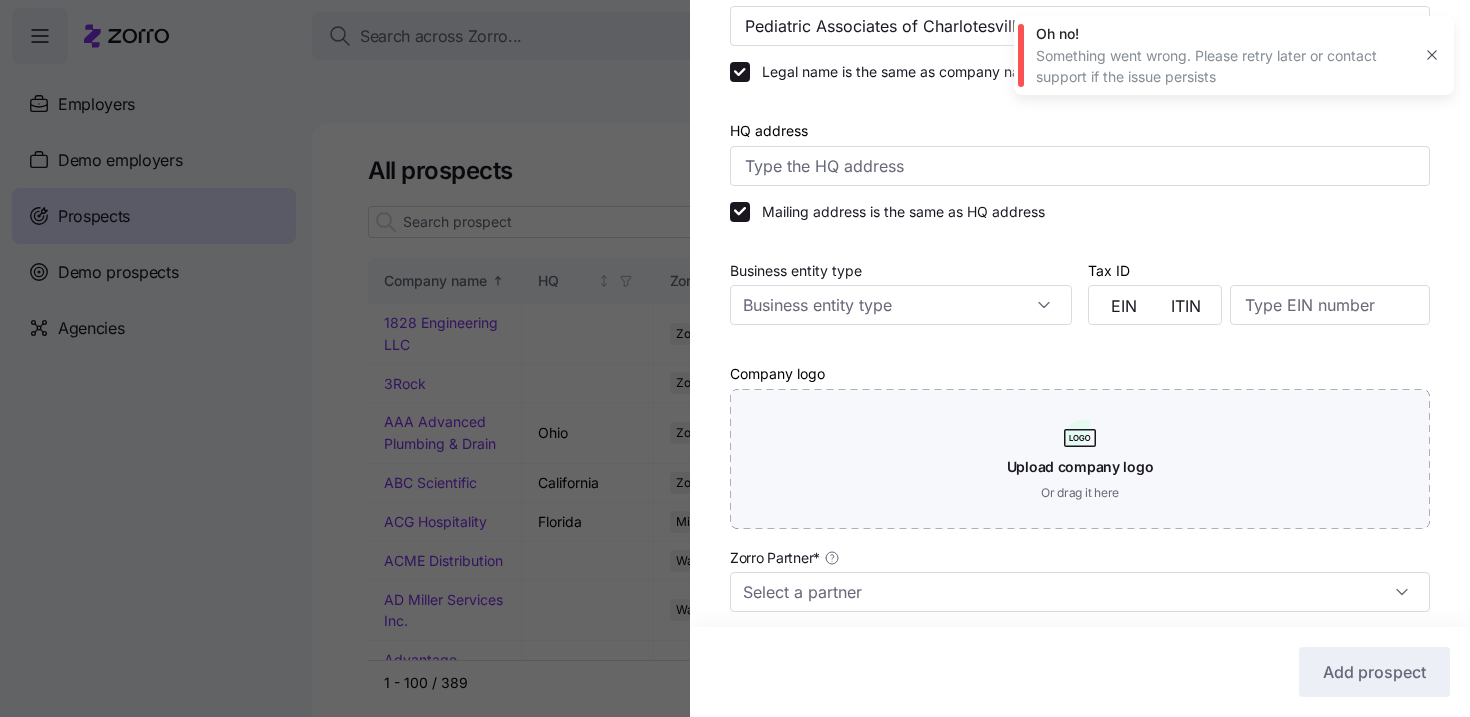 scroll, scrollTop: 438, scrollLeft: 0, axis: vertical 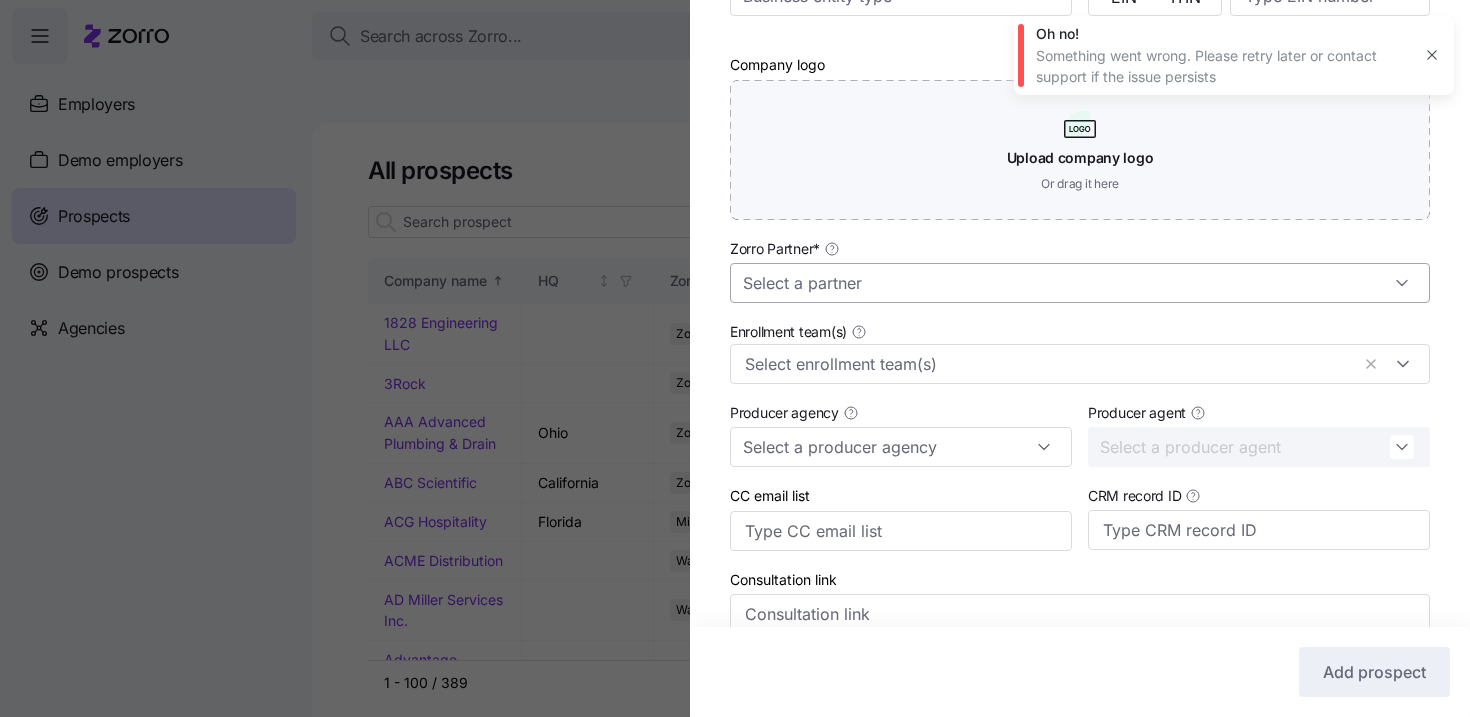 click on "Zorro Partner  *" at bounding box center [1080, 283] 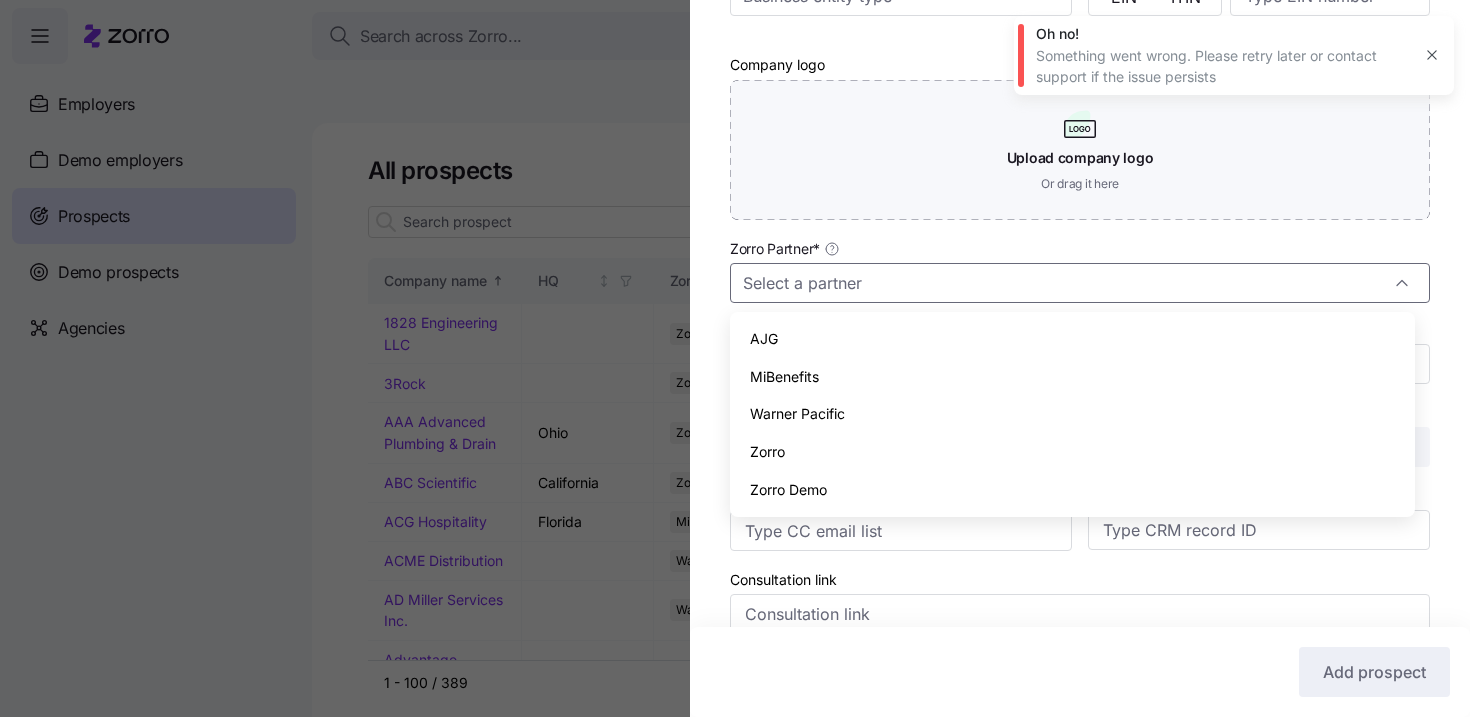 click on "Zorro" at bounding box center (1072, 452) 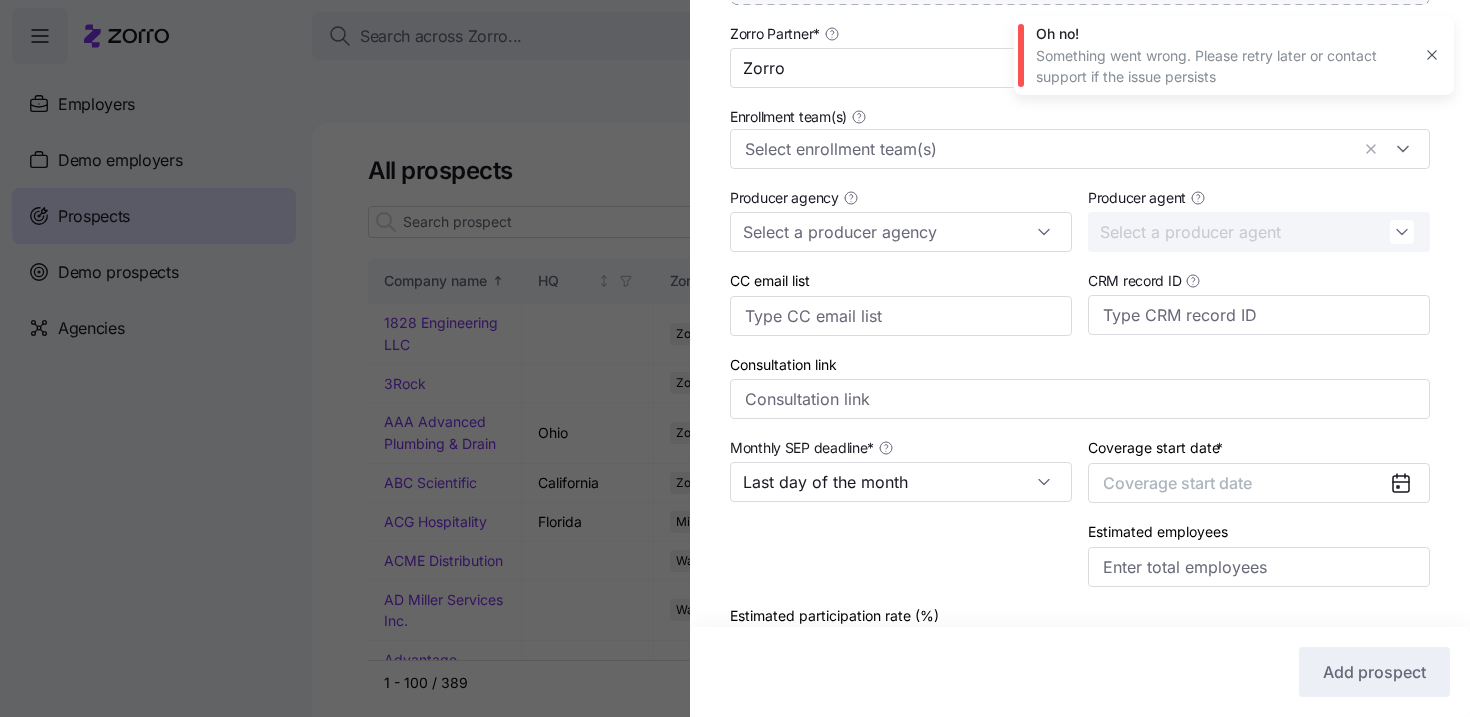 scroll, scrollTop: 788, scrollLeft: 0, axis: vertical 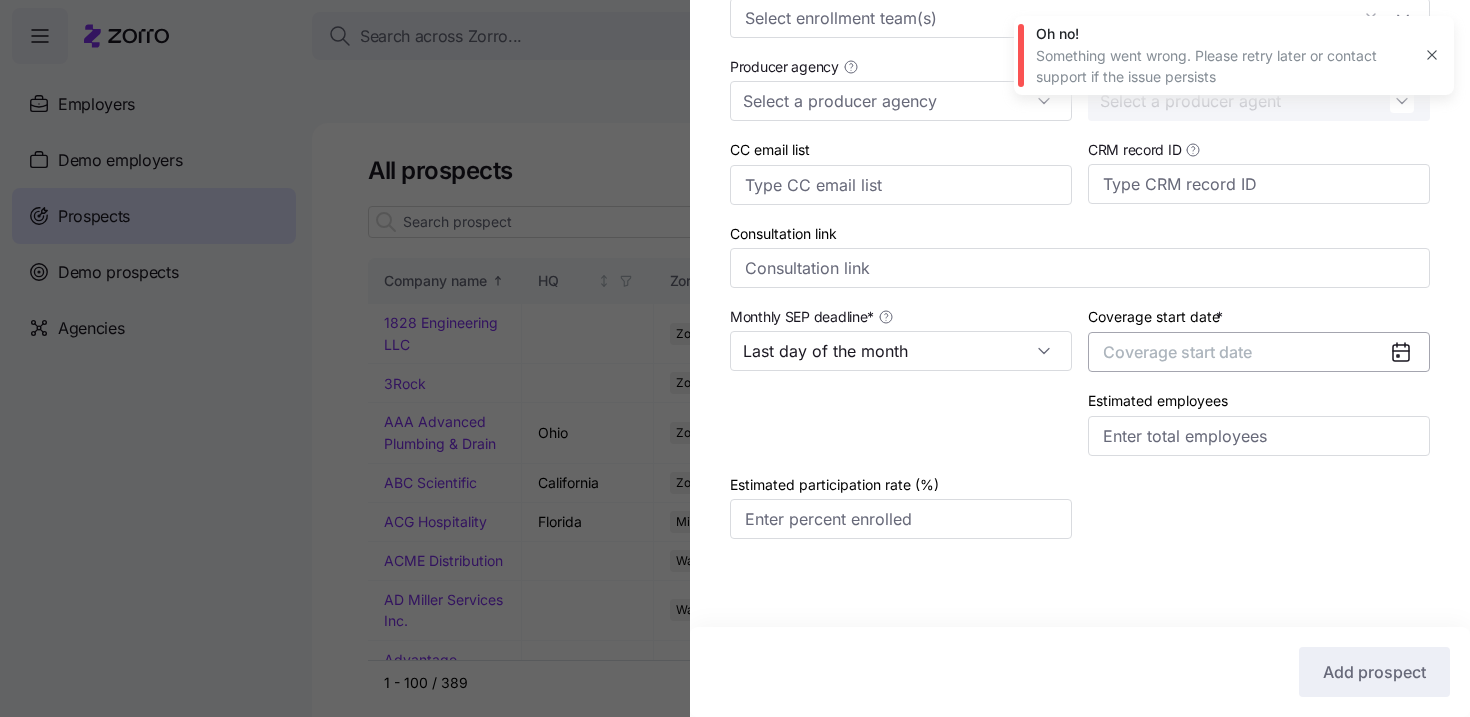click on "Coverage start date" at bounding box center (1177, 352) 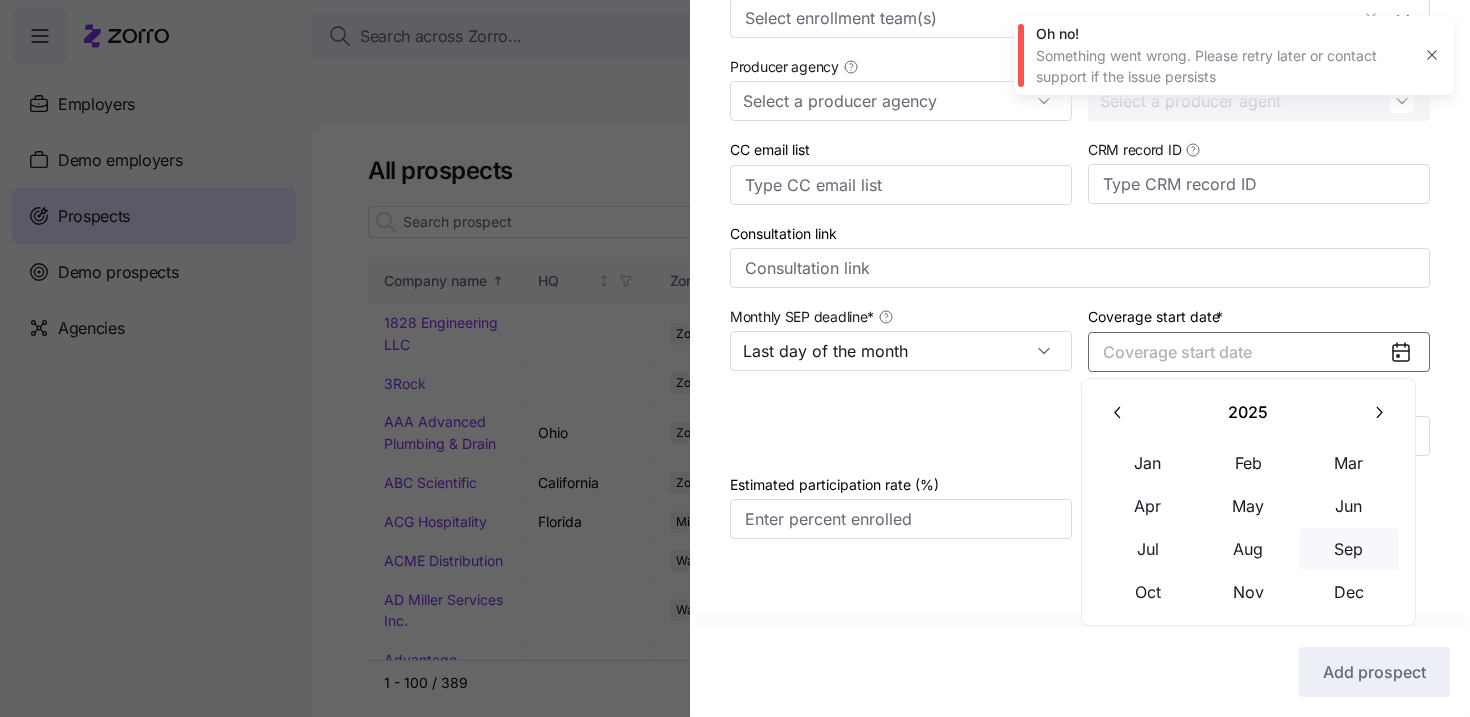 click on "Sep" at bounding box center (1349, 549) 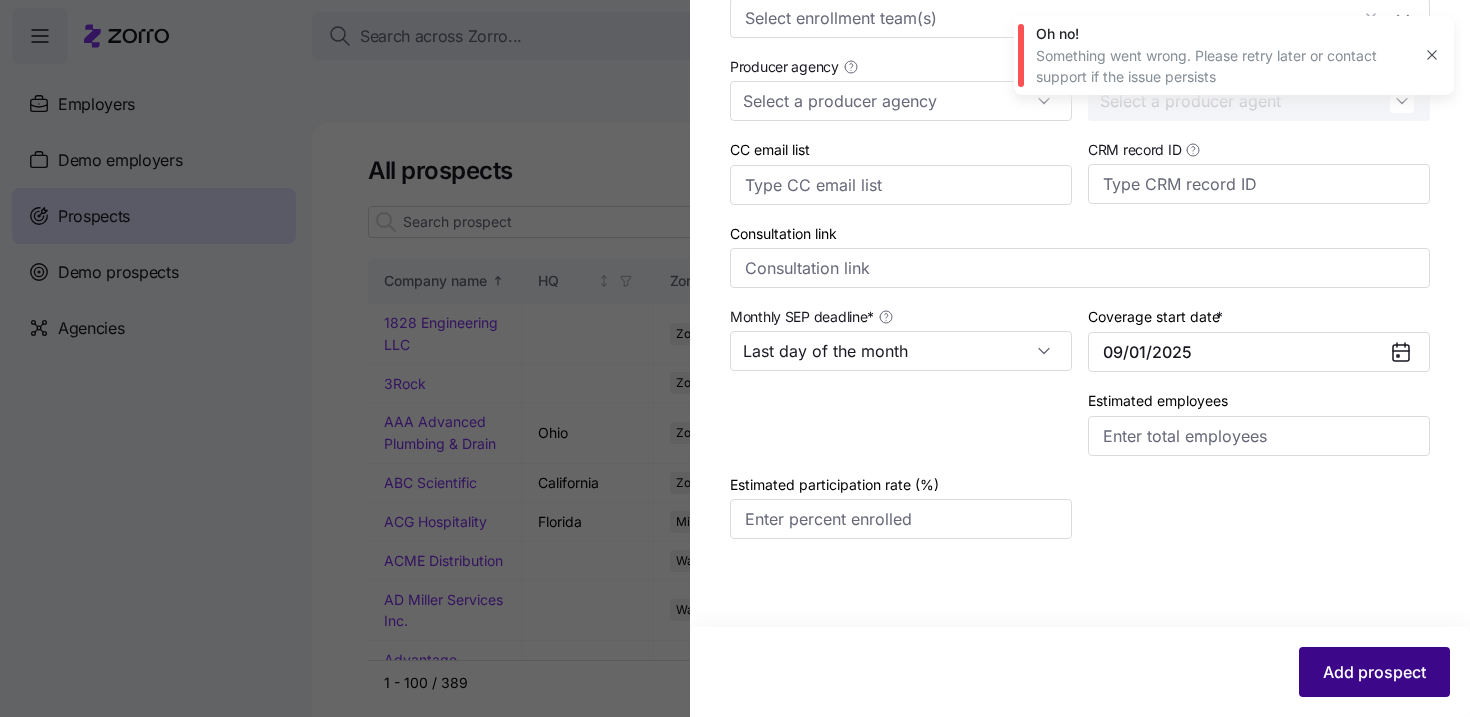click on "Add prospect" at bounding box center [1374, 672] 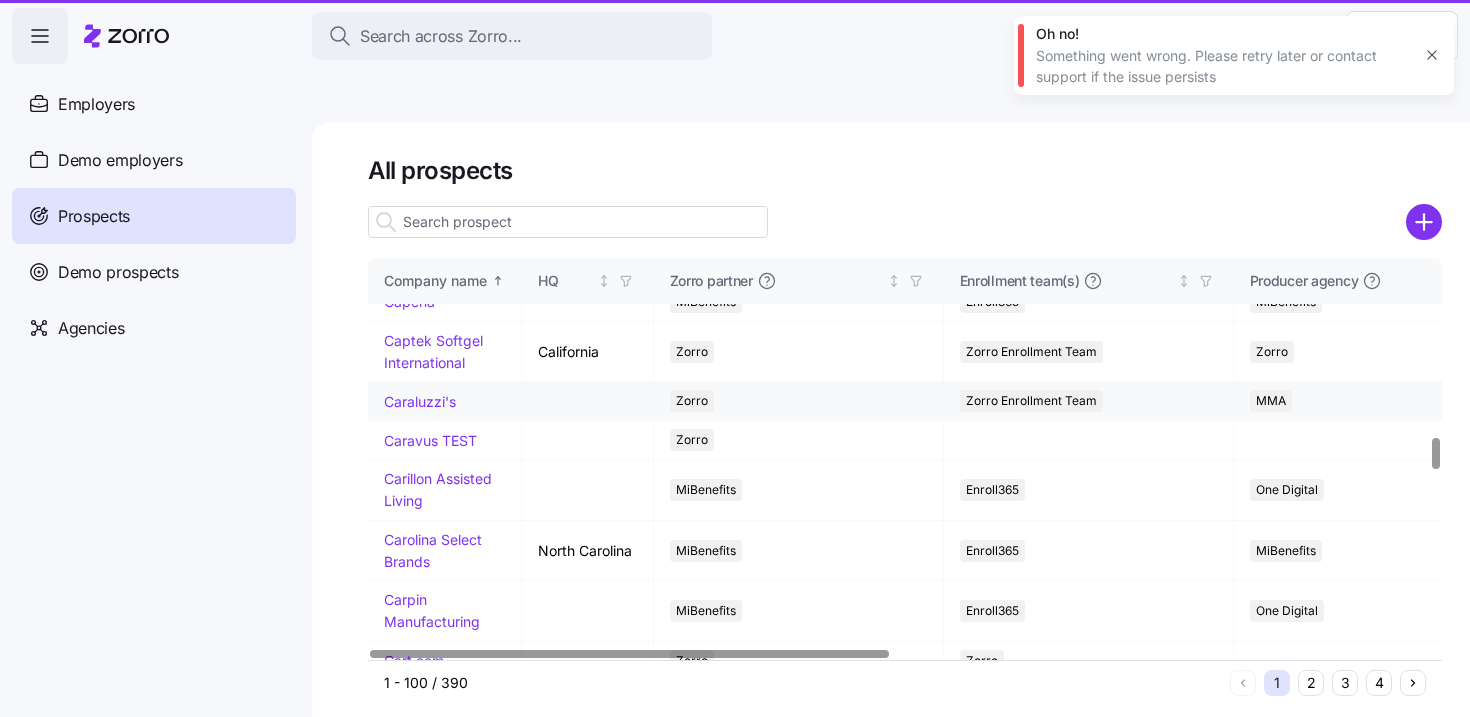 scroll, scrollTop: 2314, scrollLeft: 0, axis: vertical 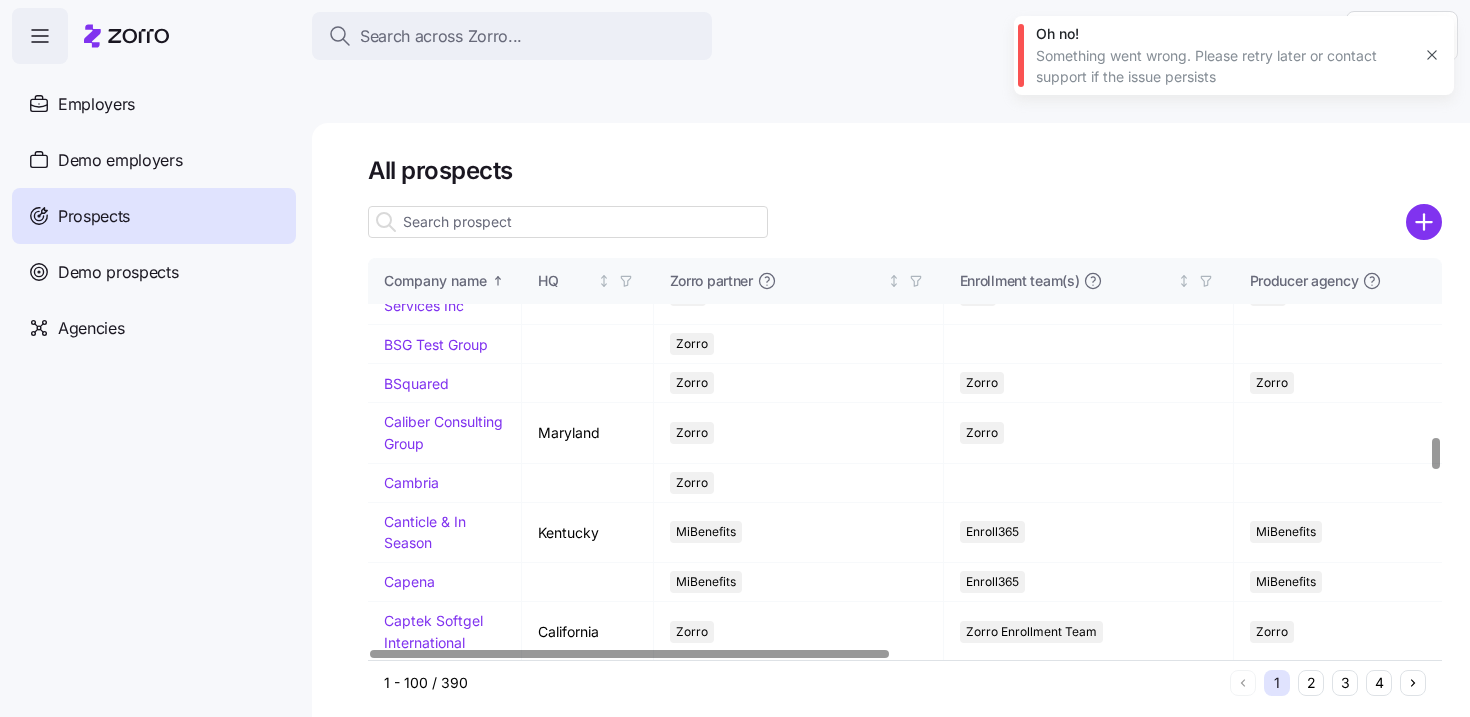 click on "3" at bounding box center (1345, 683) 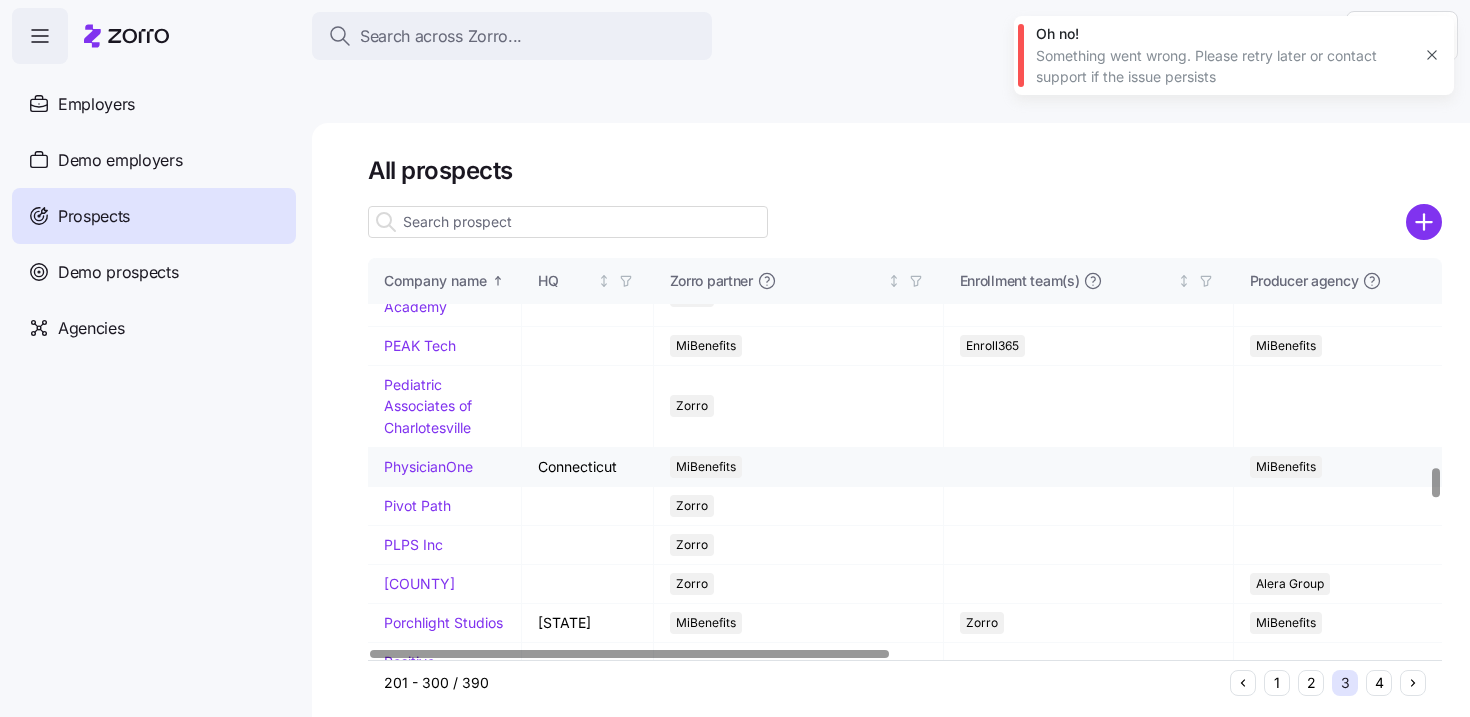 scroll, scrollTop: 2901, scrollLeft: 0, axis: vertical 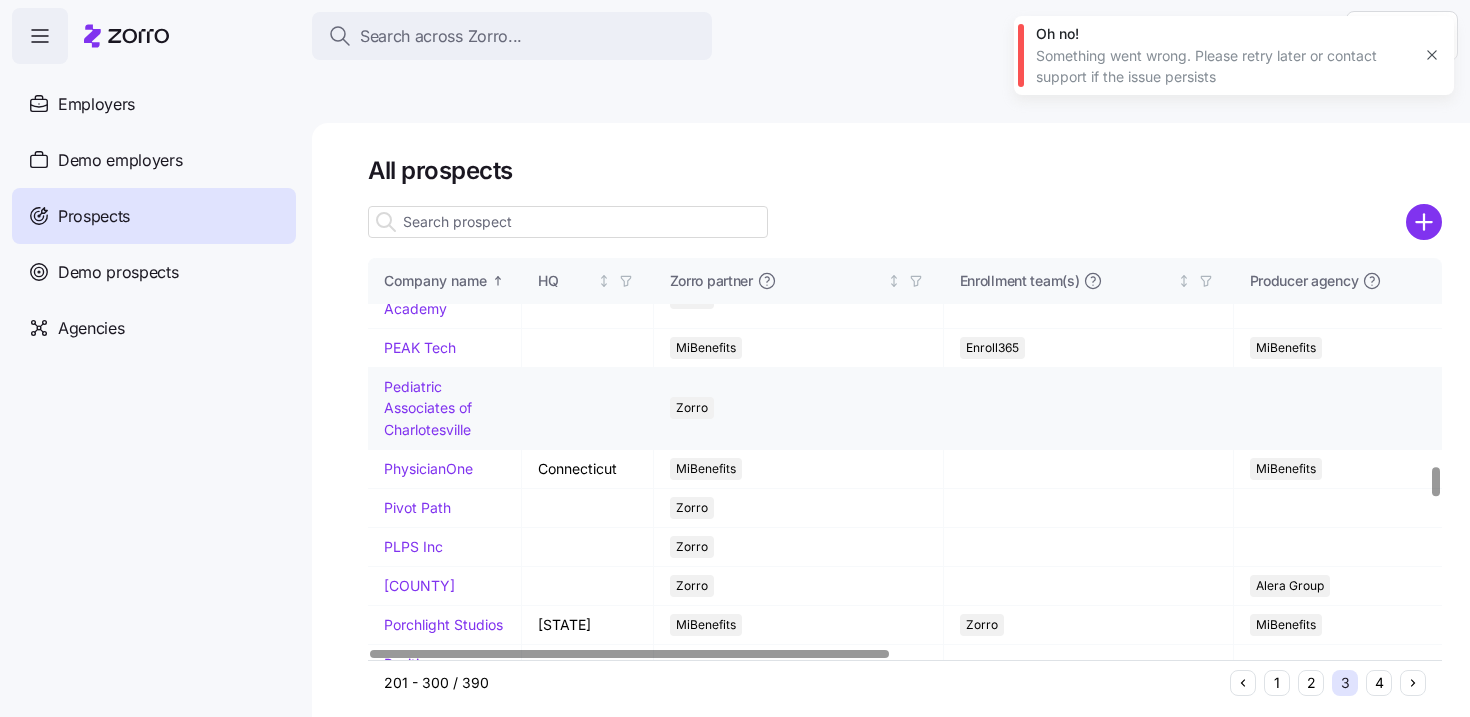 click on "Pediatric Associates of Charlotesville" at bounding box center (445, 409) 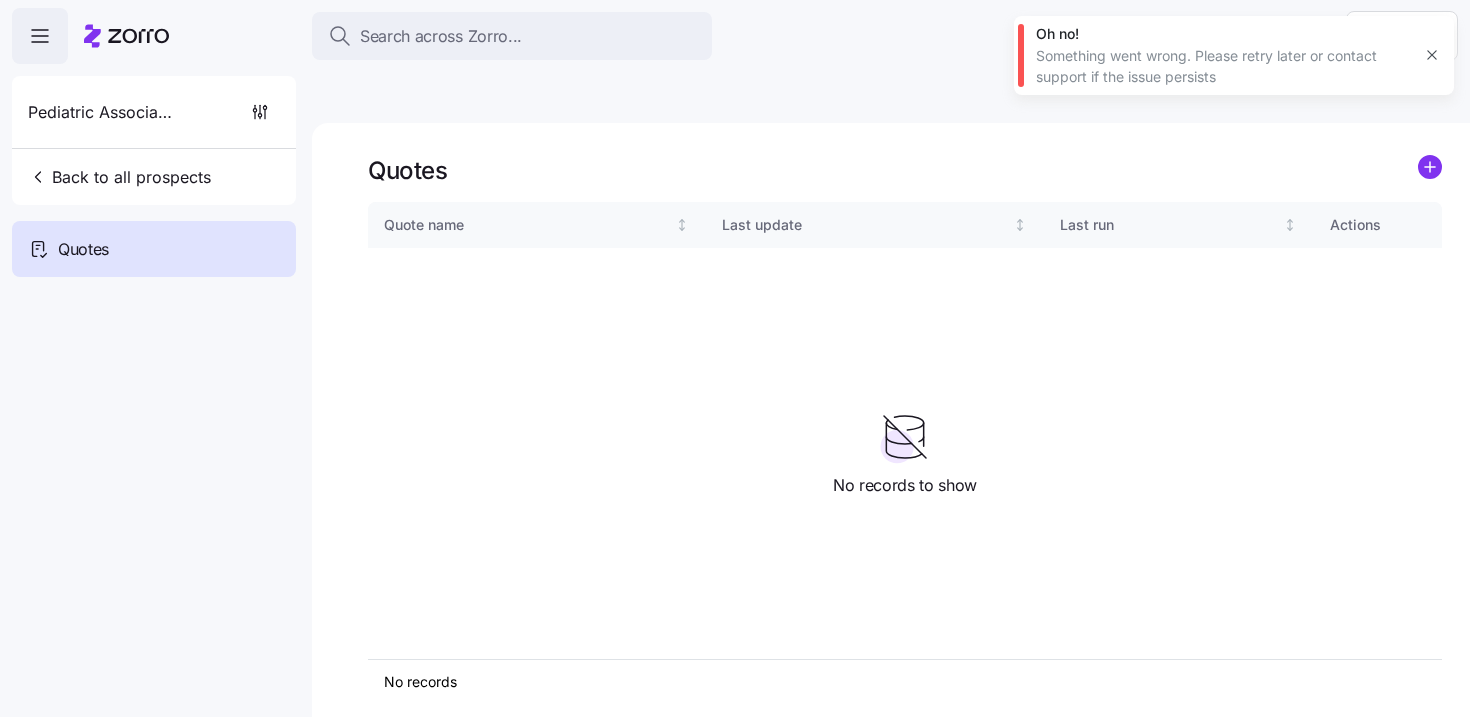 click 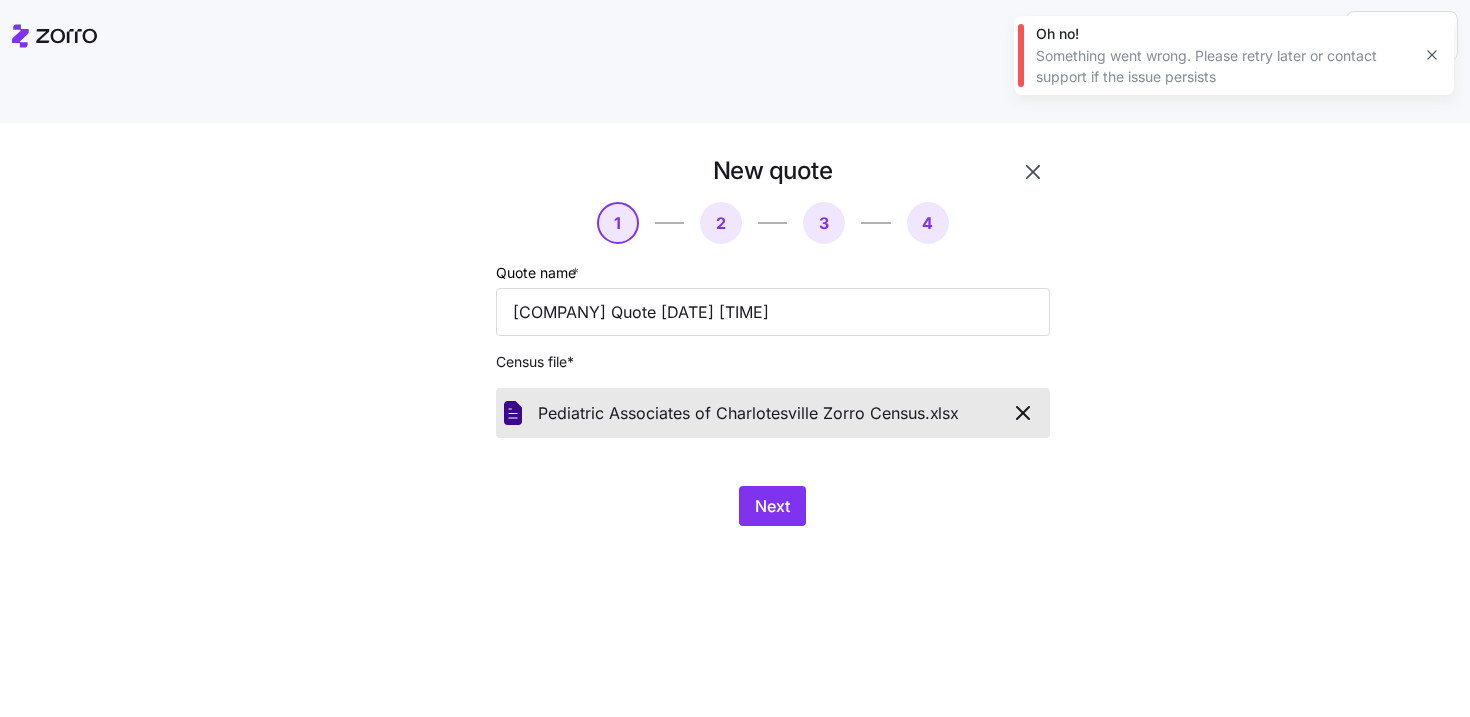 click on "New quote 1 2 3 4 Quote name  * [COMPANY] Quote [DATE] [TIME] Census file * [COMPANY] Zorro Census. xlsx Next" at bounding box center (749, 352) 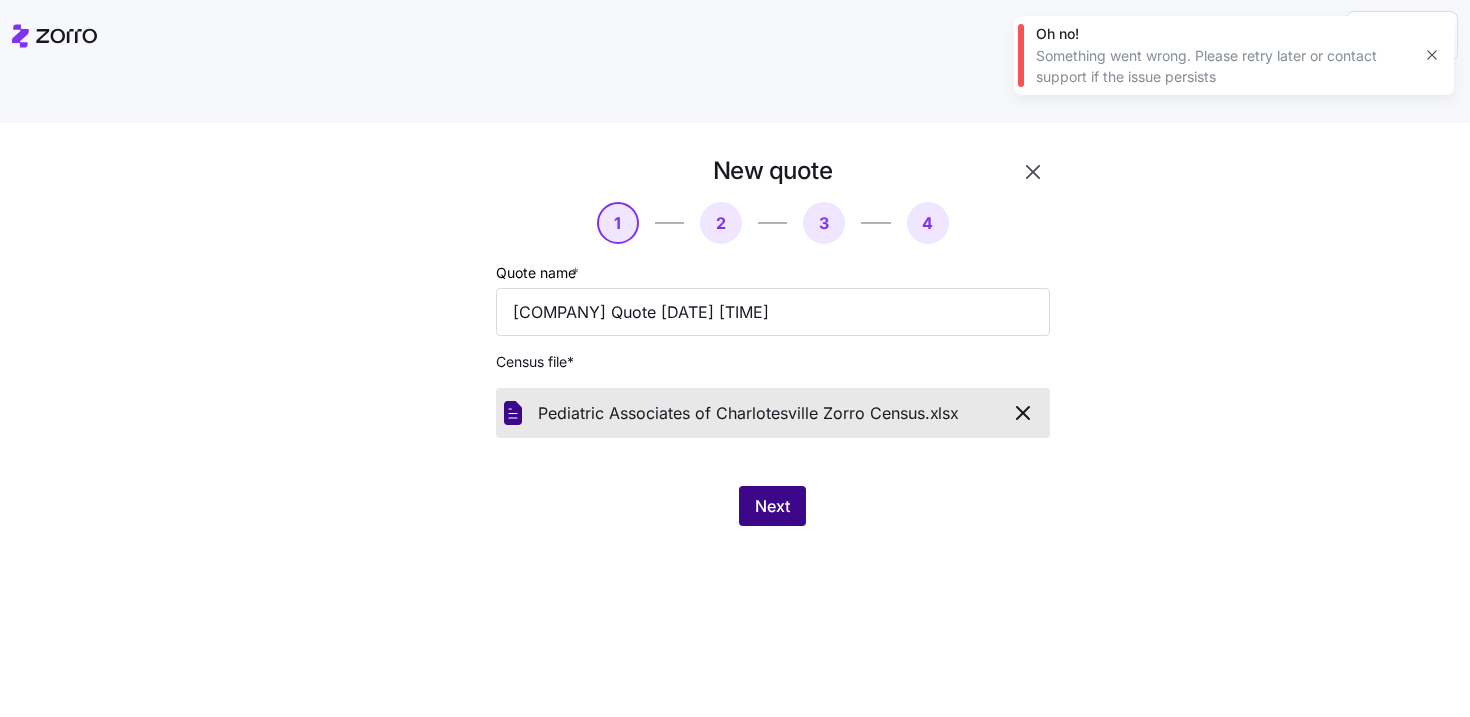 click on "Next" at bounding box center [772, 506] 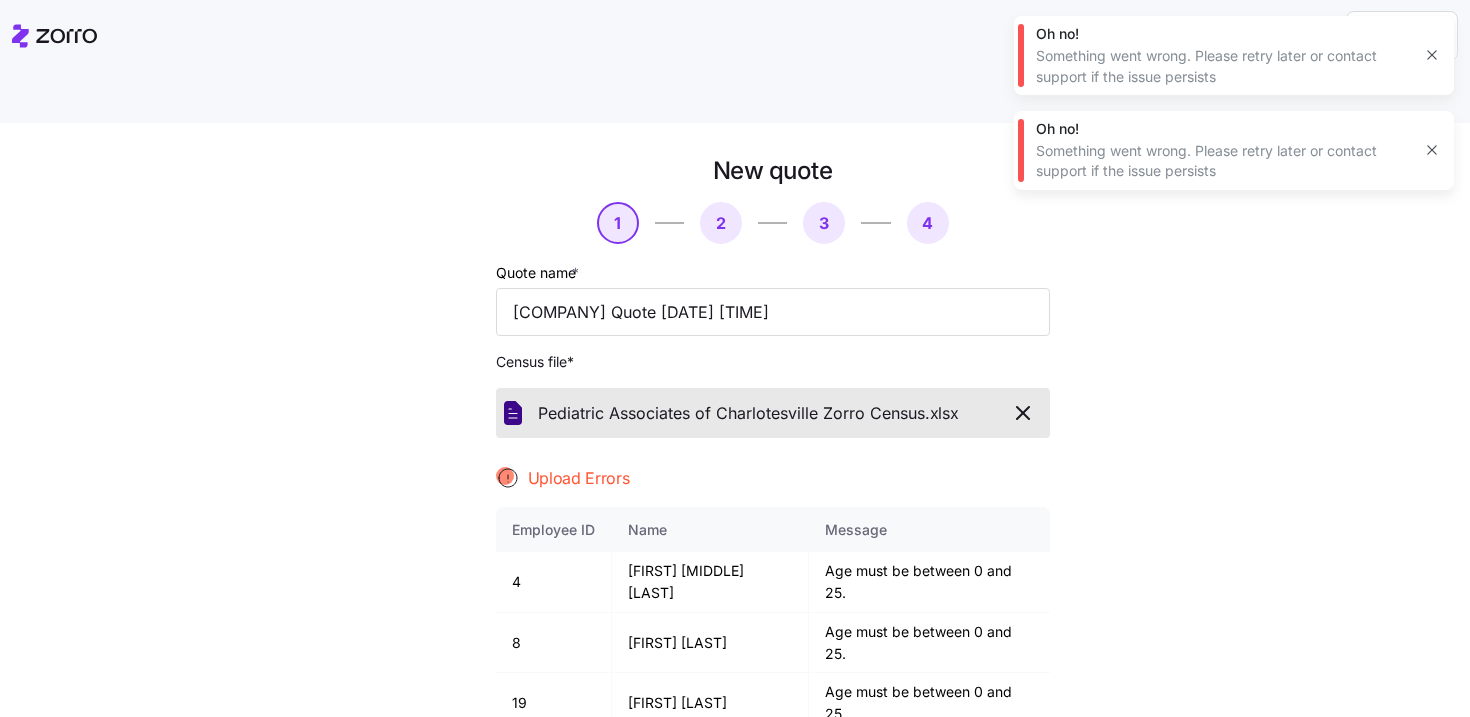 click on "Pediatric Associates of Charlotesville Zorro Census. xlsx" at bounding box center (773, 413) 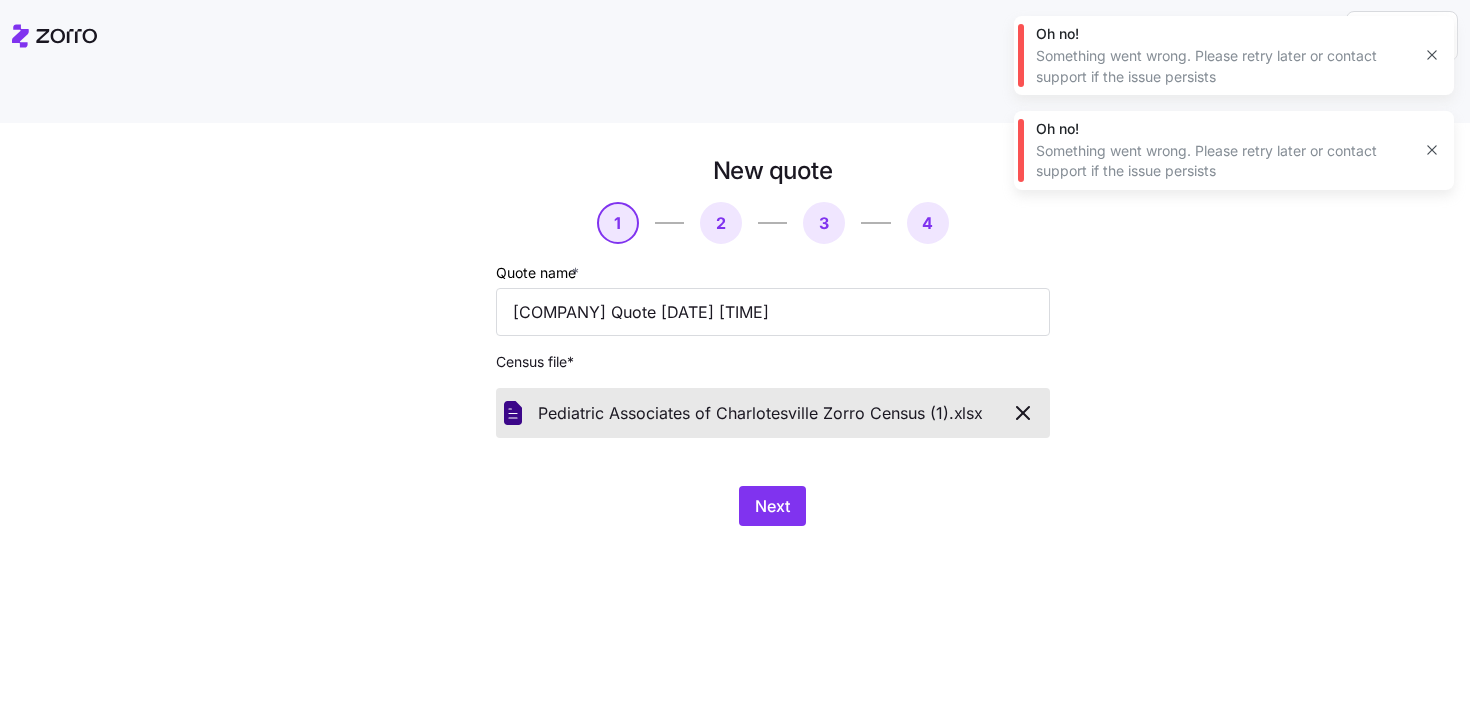 drag, startPoint x: 678, startPoint y: 569, endPoint x: 705, endPoint y: 510, distance: 64.884514 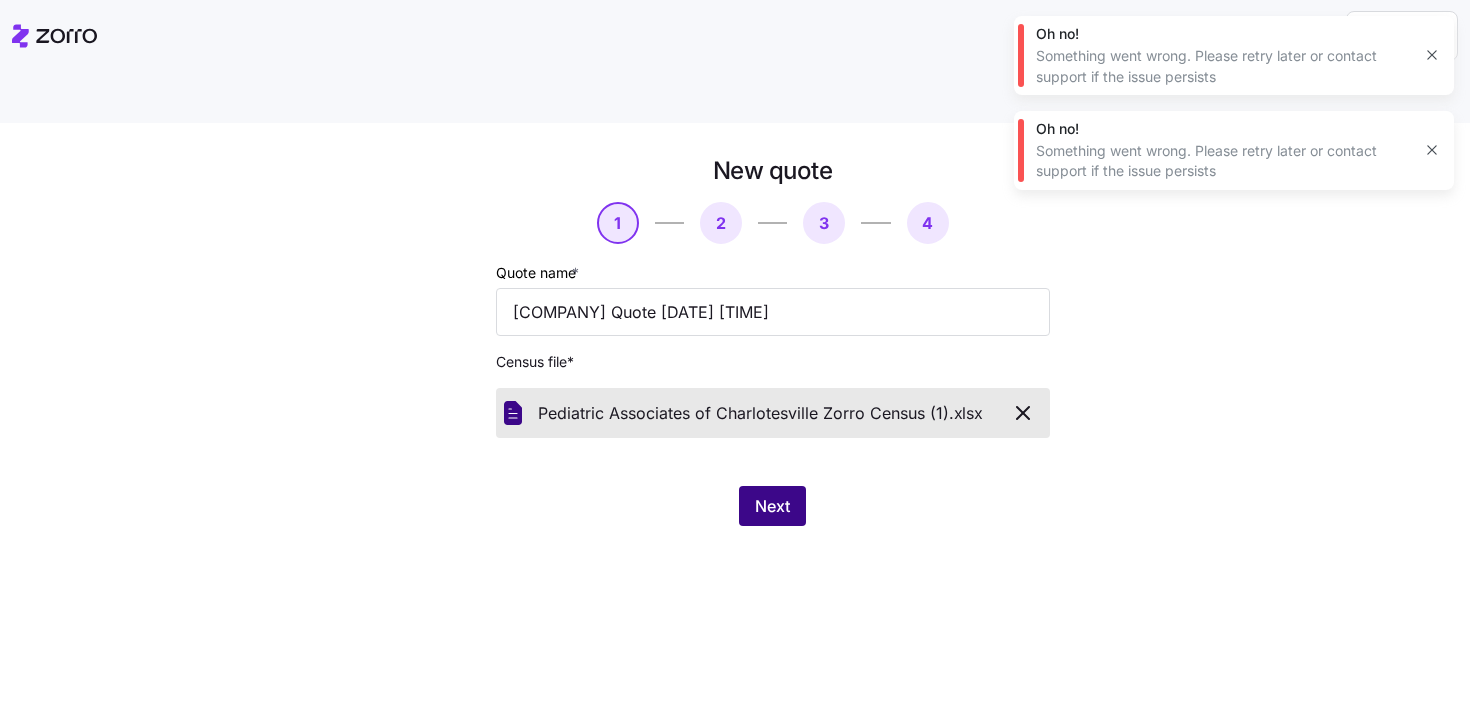 click on "Next" at bounding box center (772, 506) 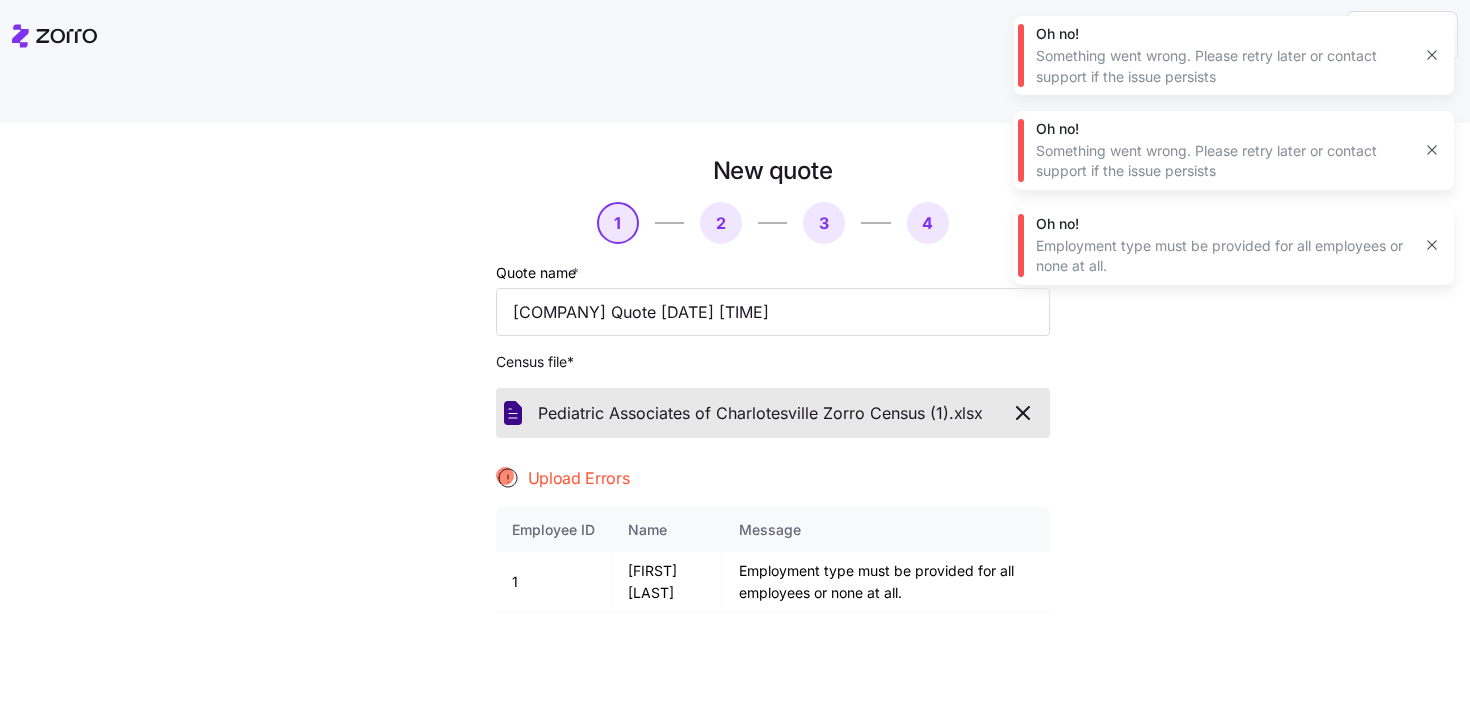 click 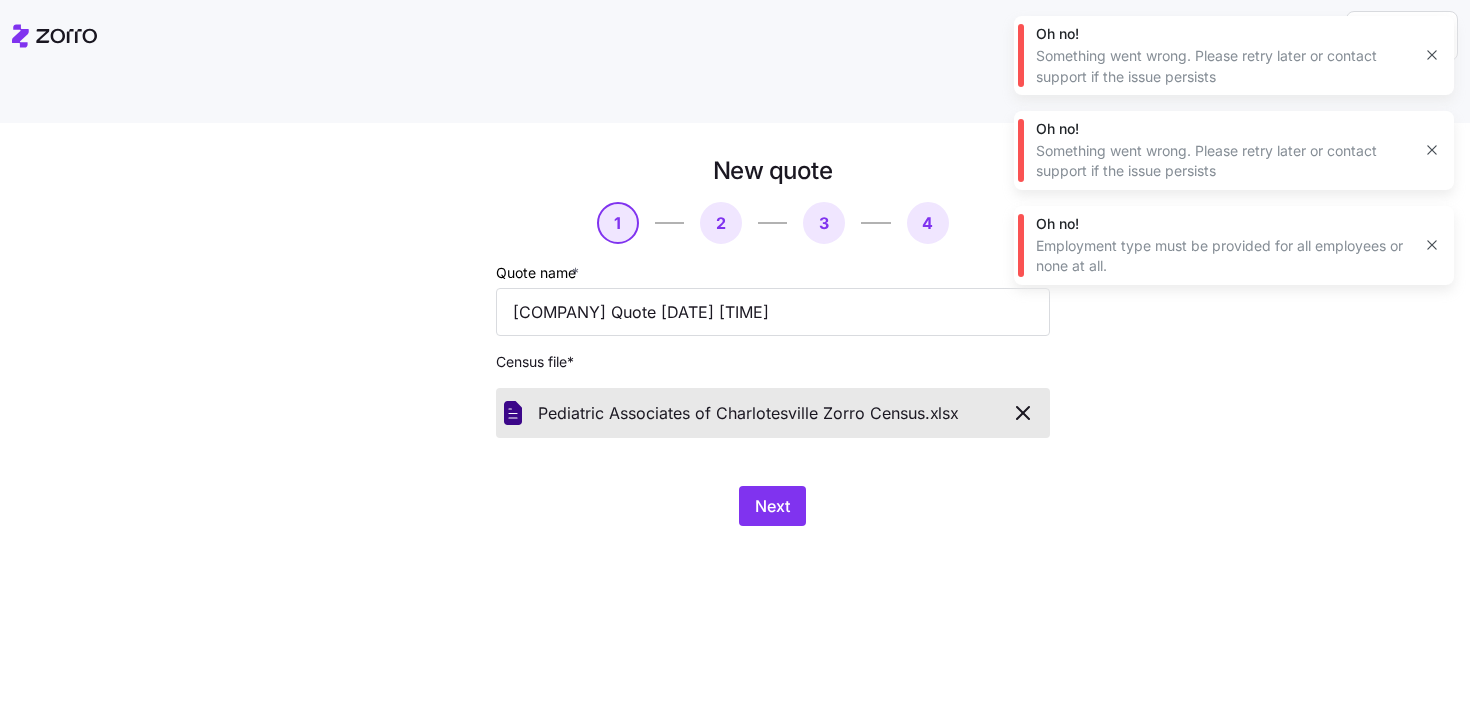 drag, startPoint x: 960, startPoint y: 497, endPoint x: 860, endPoint y: 490, distance: 100.2447 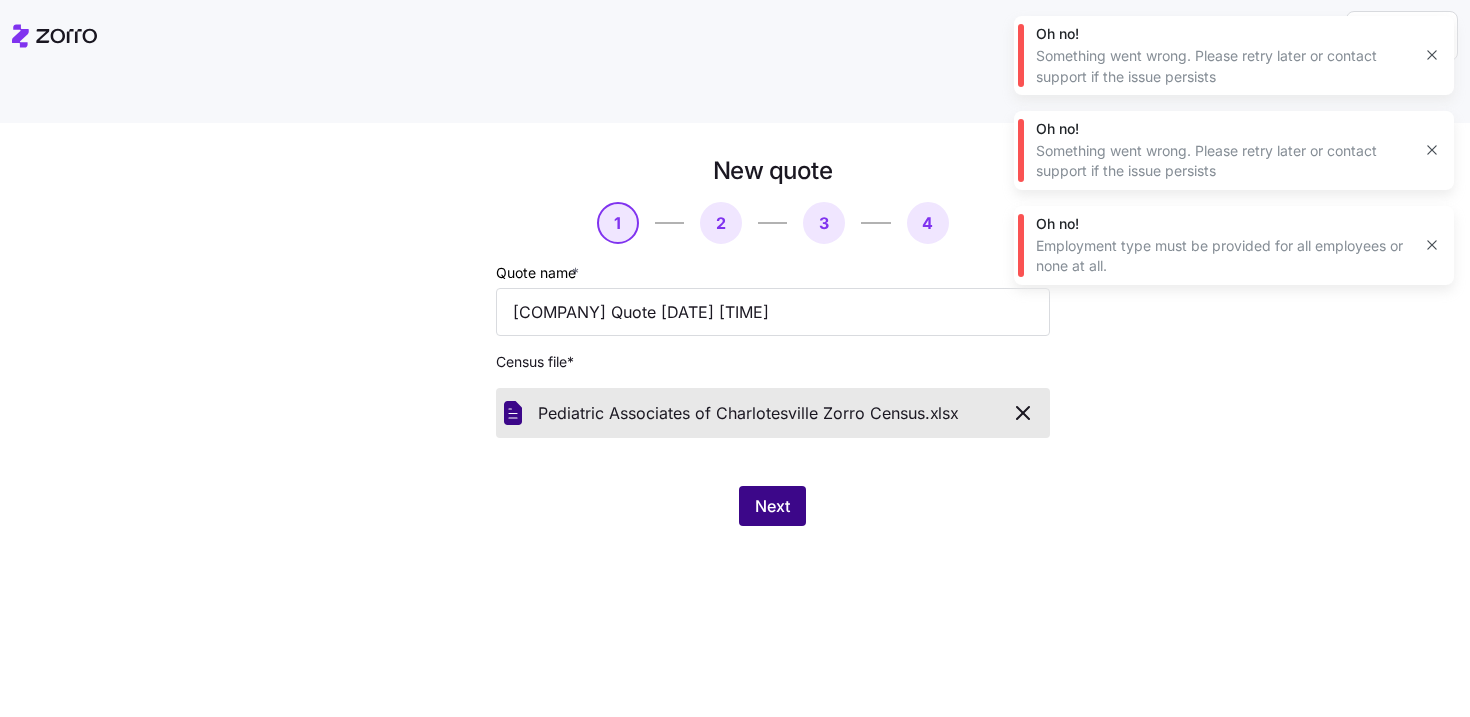 click on "Next" at bounding box center (772, 506) 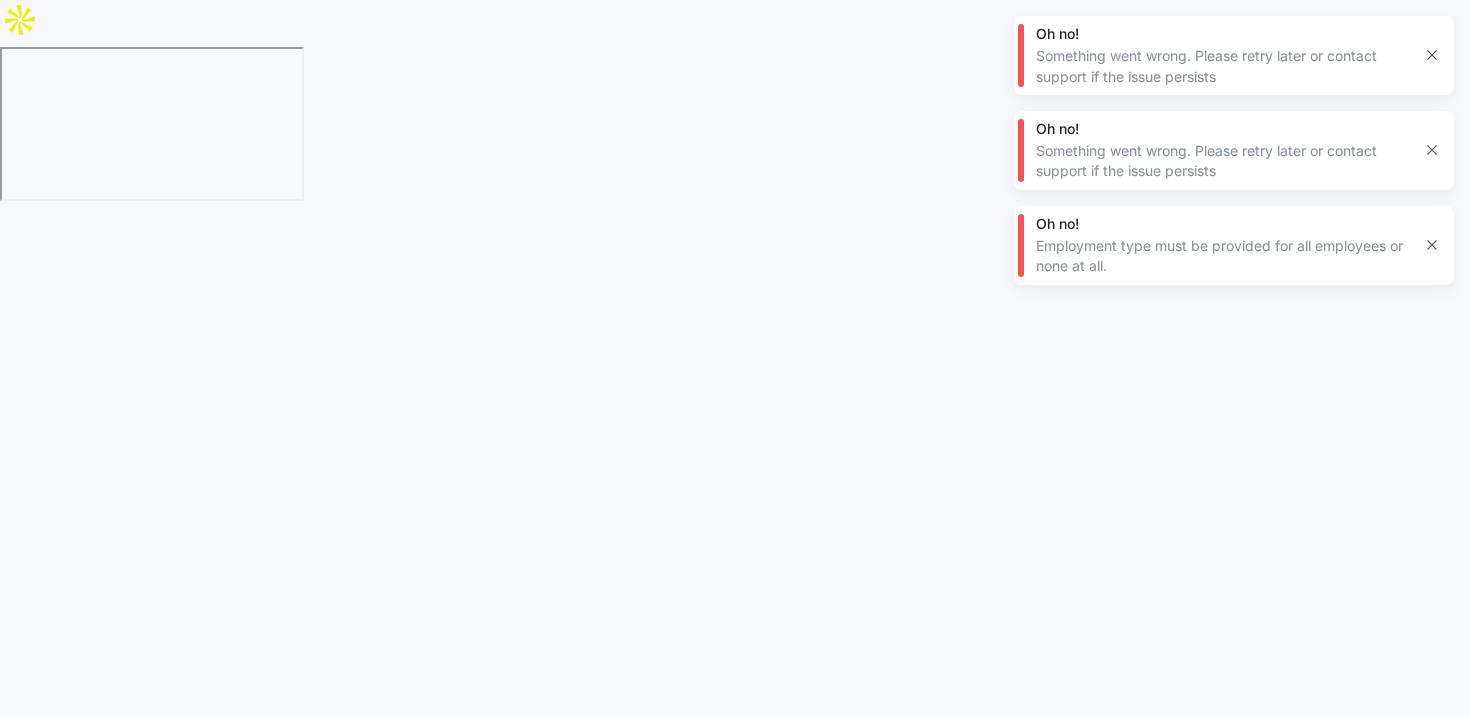 click 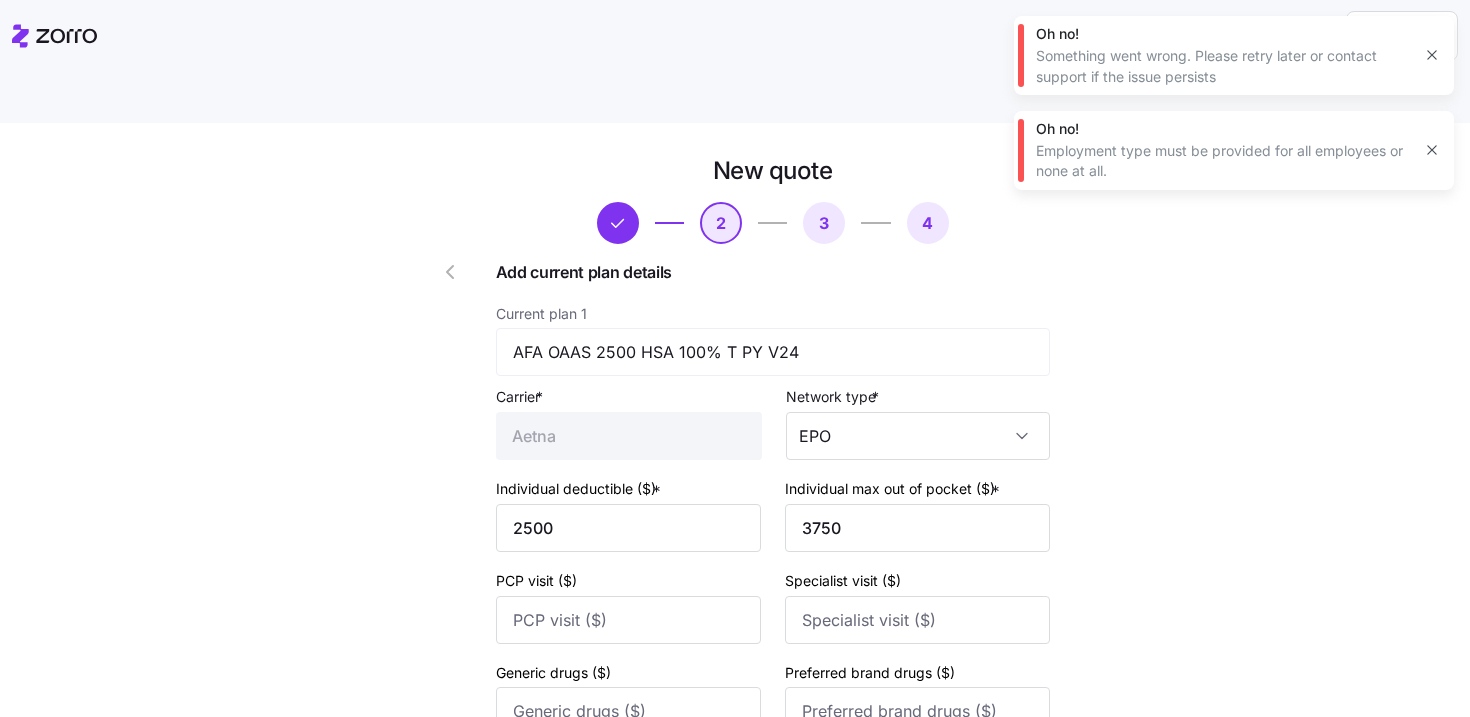 click 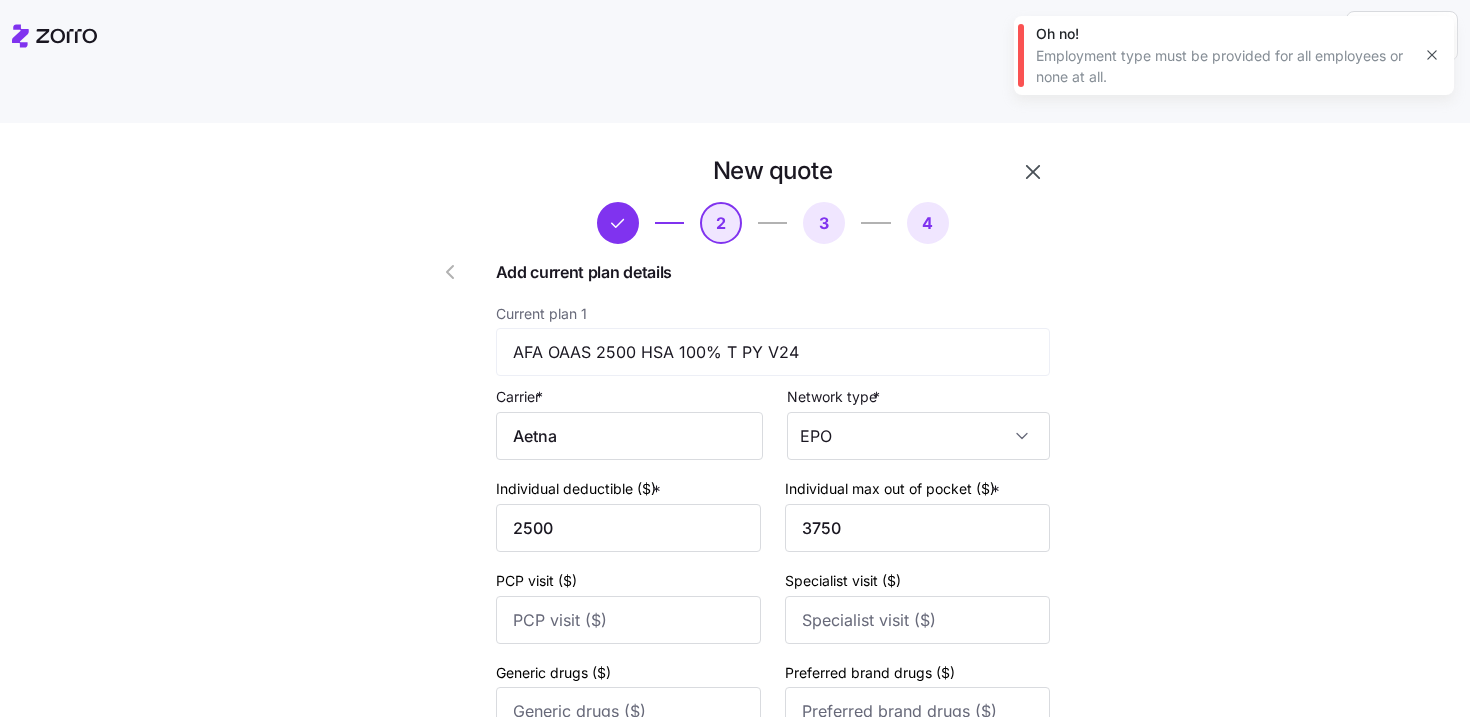 click 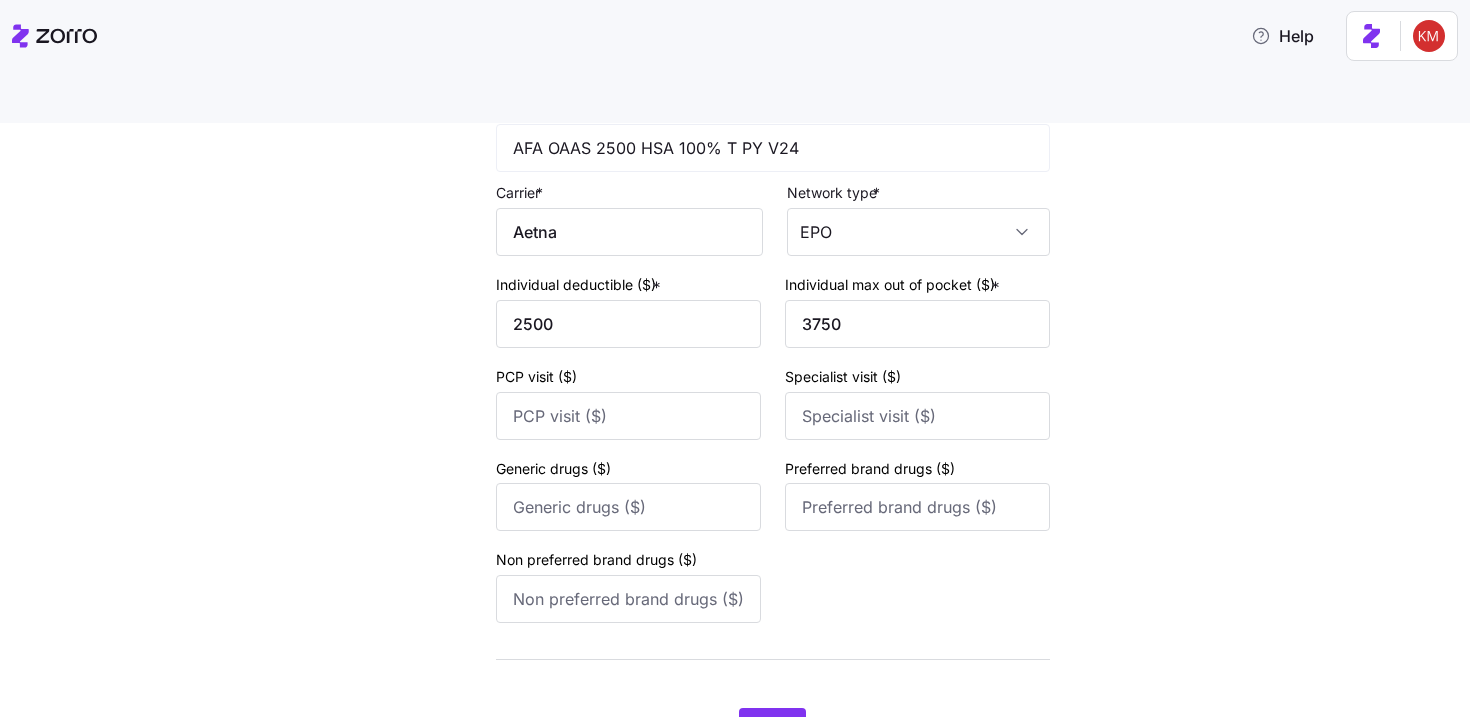 scroll, scrollTop: 263, scrollLeft: 0, axis: vertical 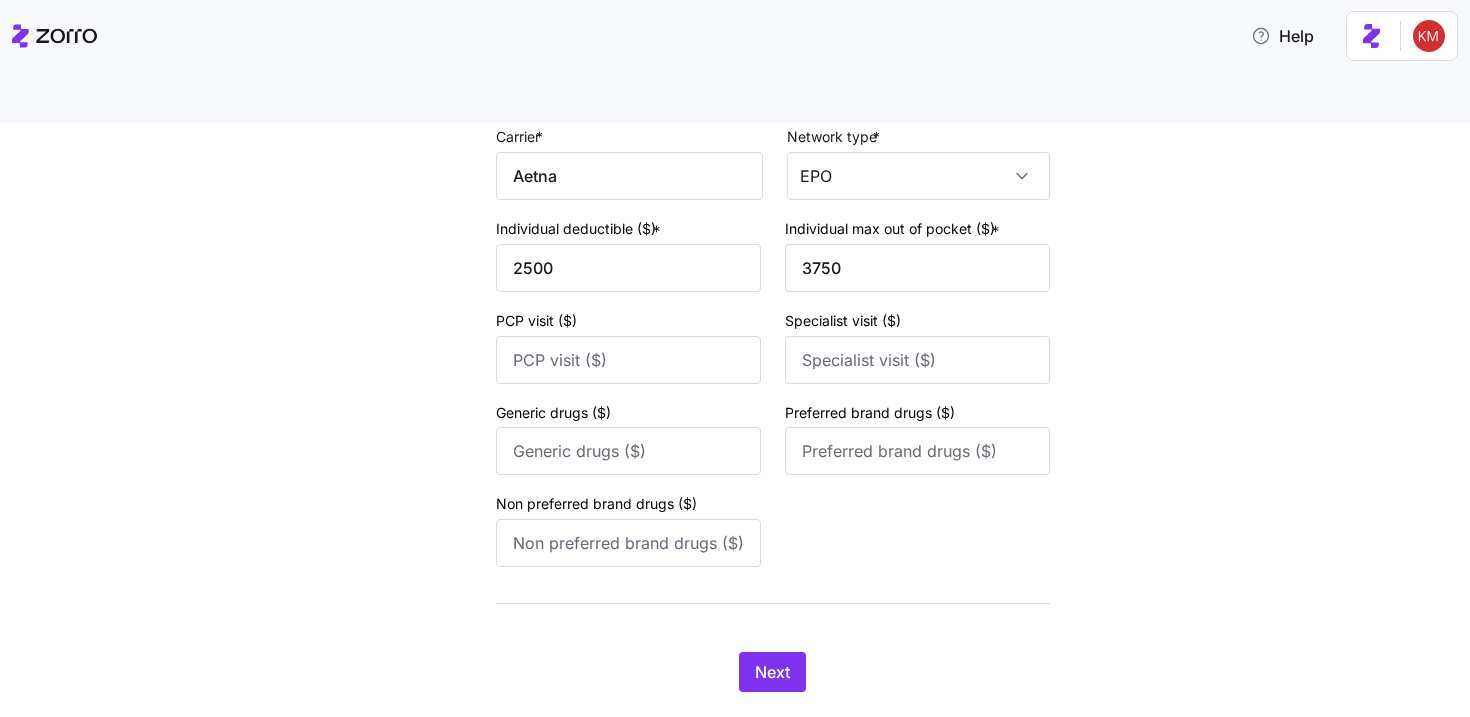 drag, startPoint x: 1020, startPoint y: 504, endPoint x: 917, endPoint y: 577, distance: 126.24579 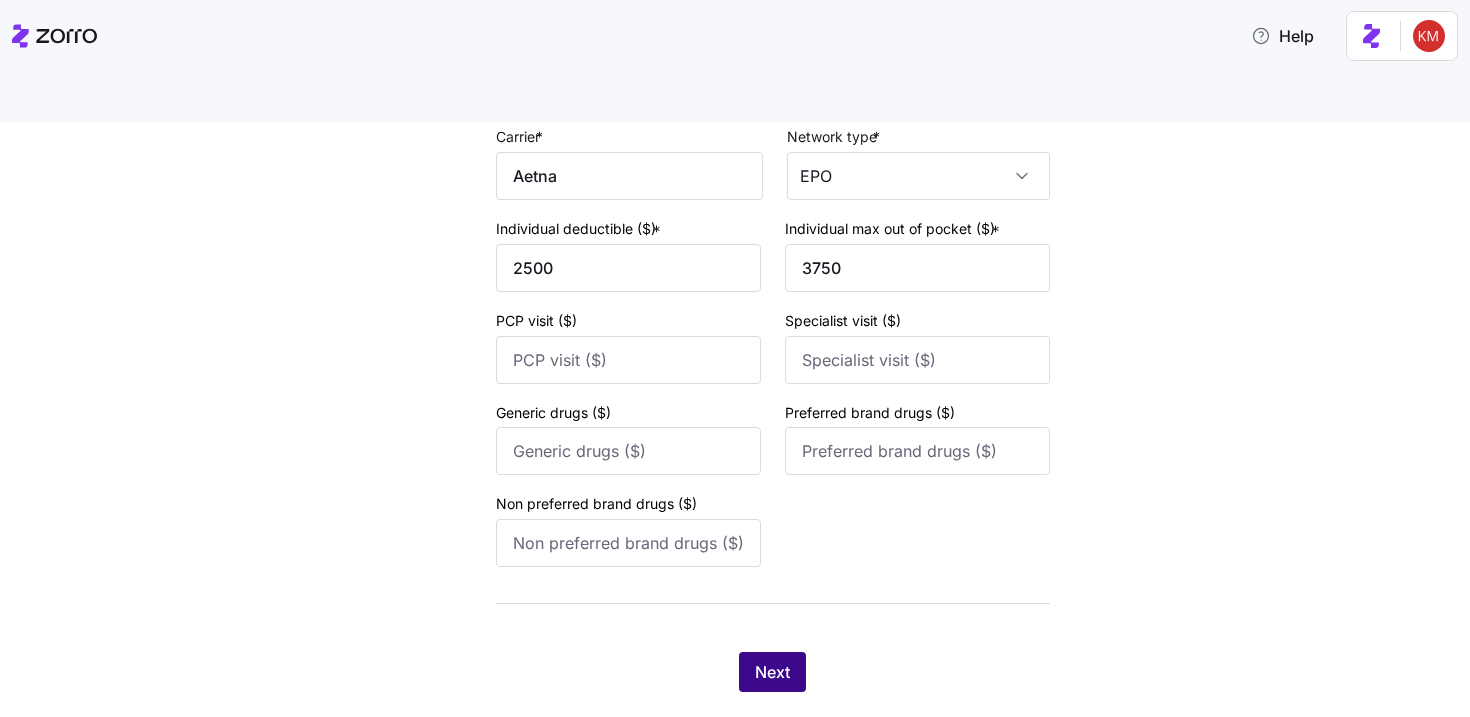 click on "Next" at bounding box center [772, 672] 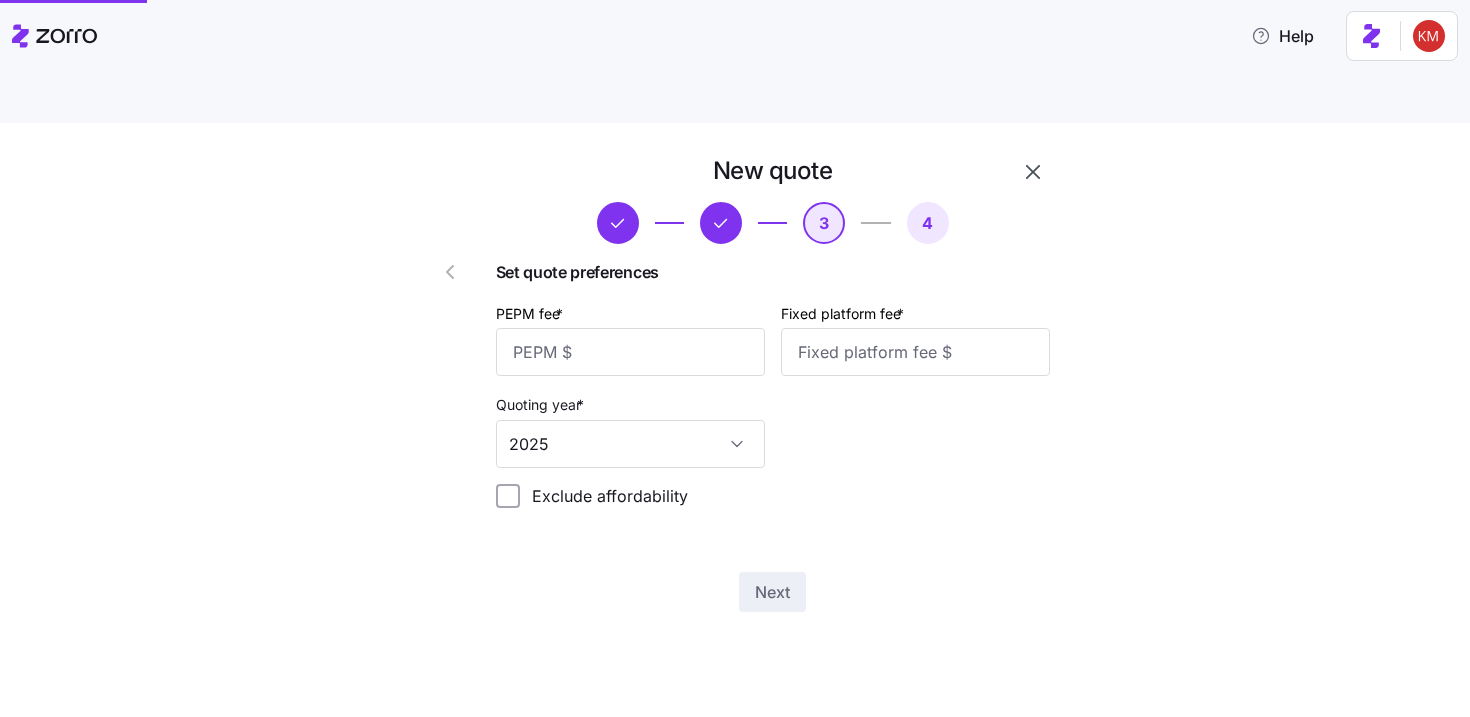 scroll, scrollTop: 0, scrollLeft: 0, axis: both 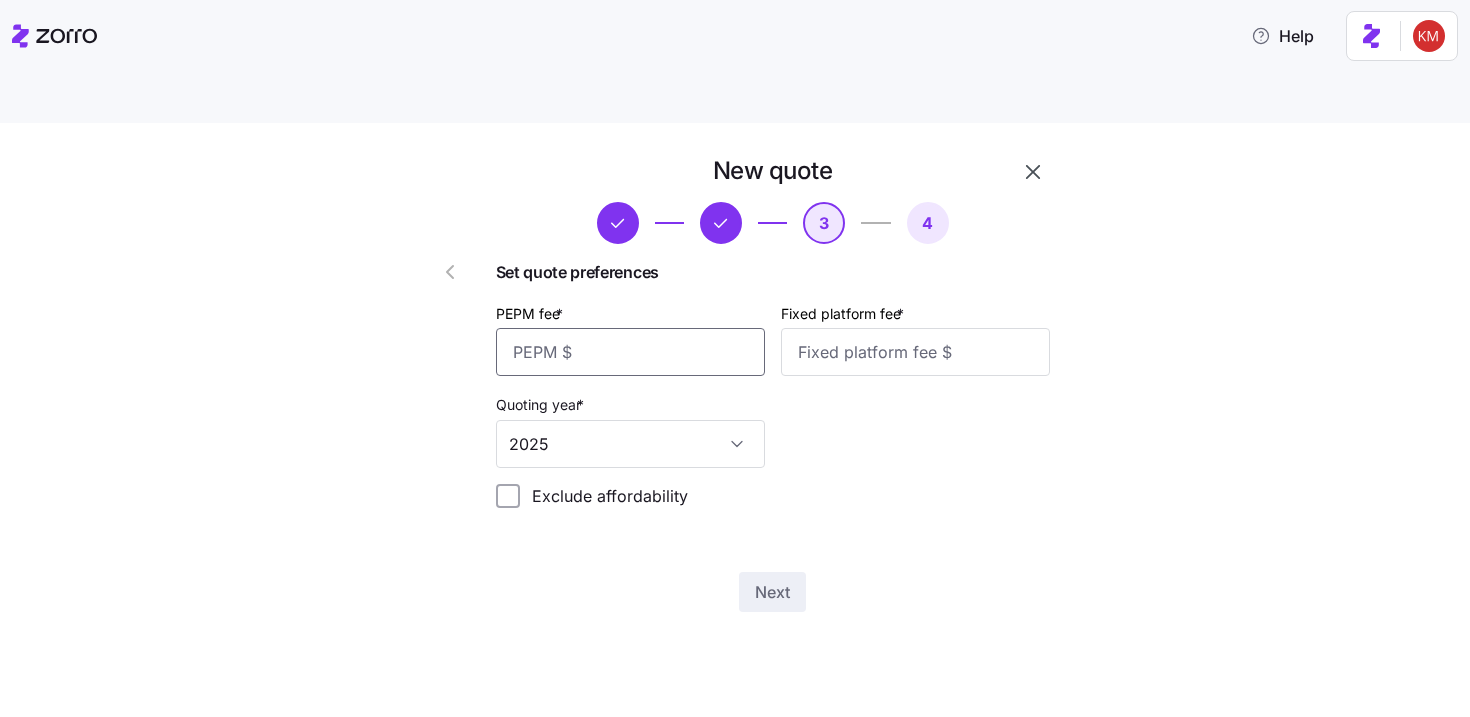 click on "PEPM fee  *" at bounding box center (630, 352) 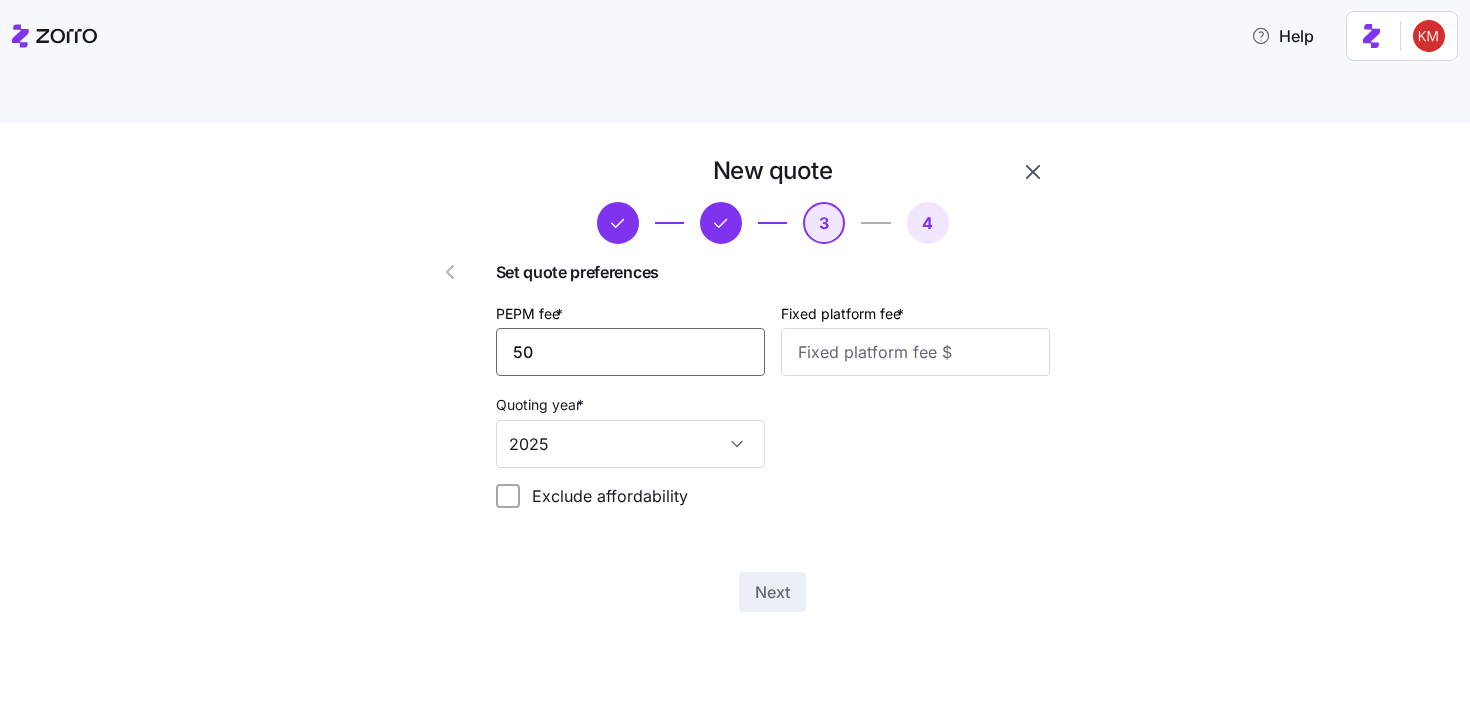 type on "50" 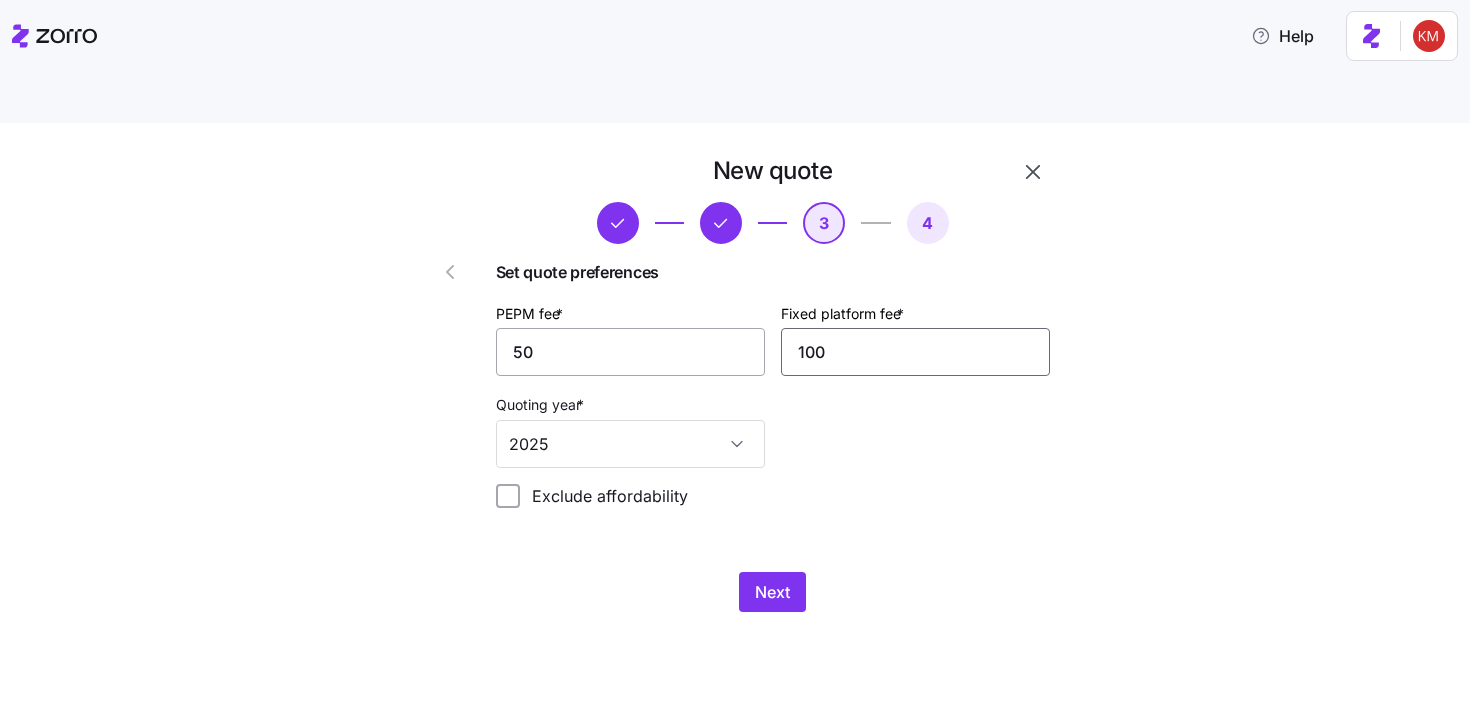 type on "100" 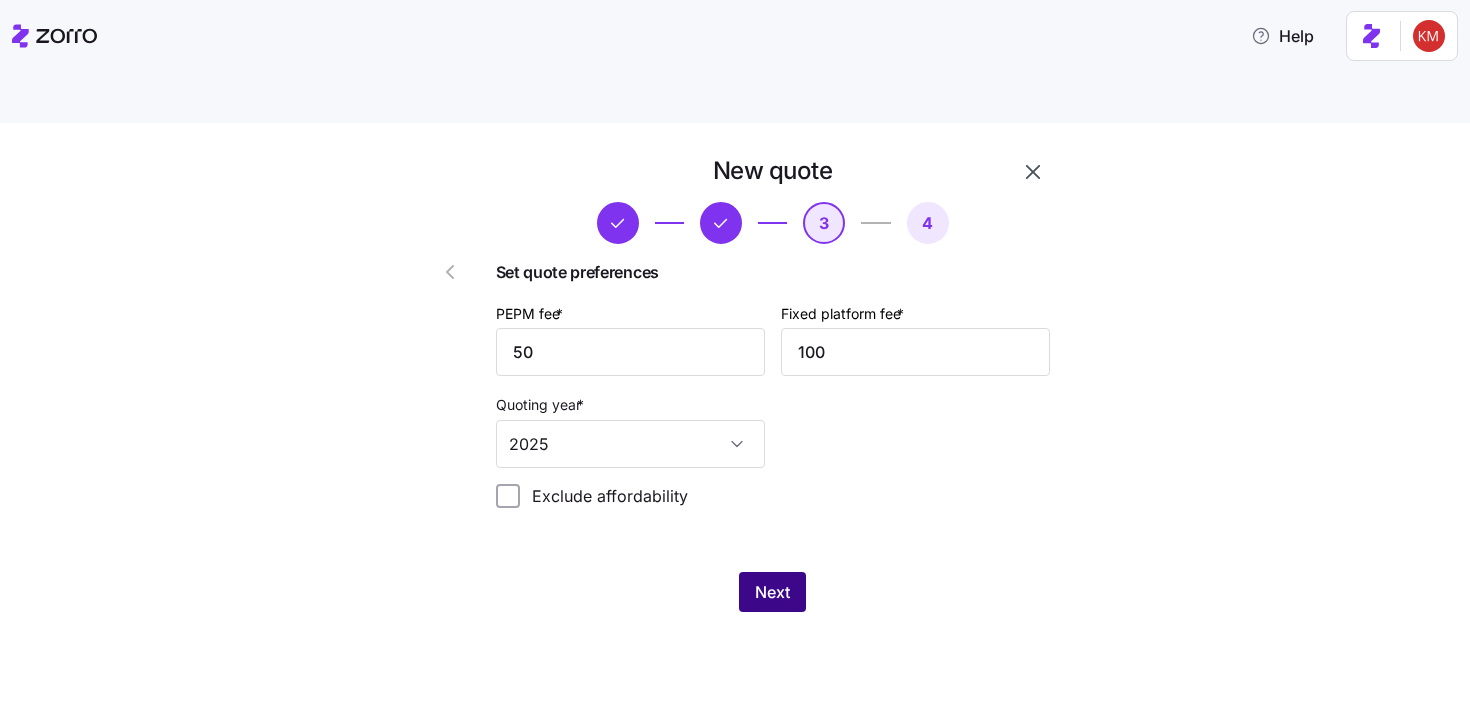 click on "Next" at bounding box center (772, 592) 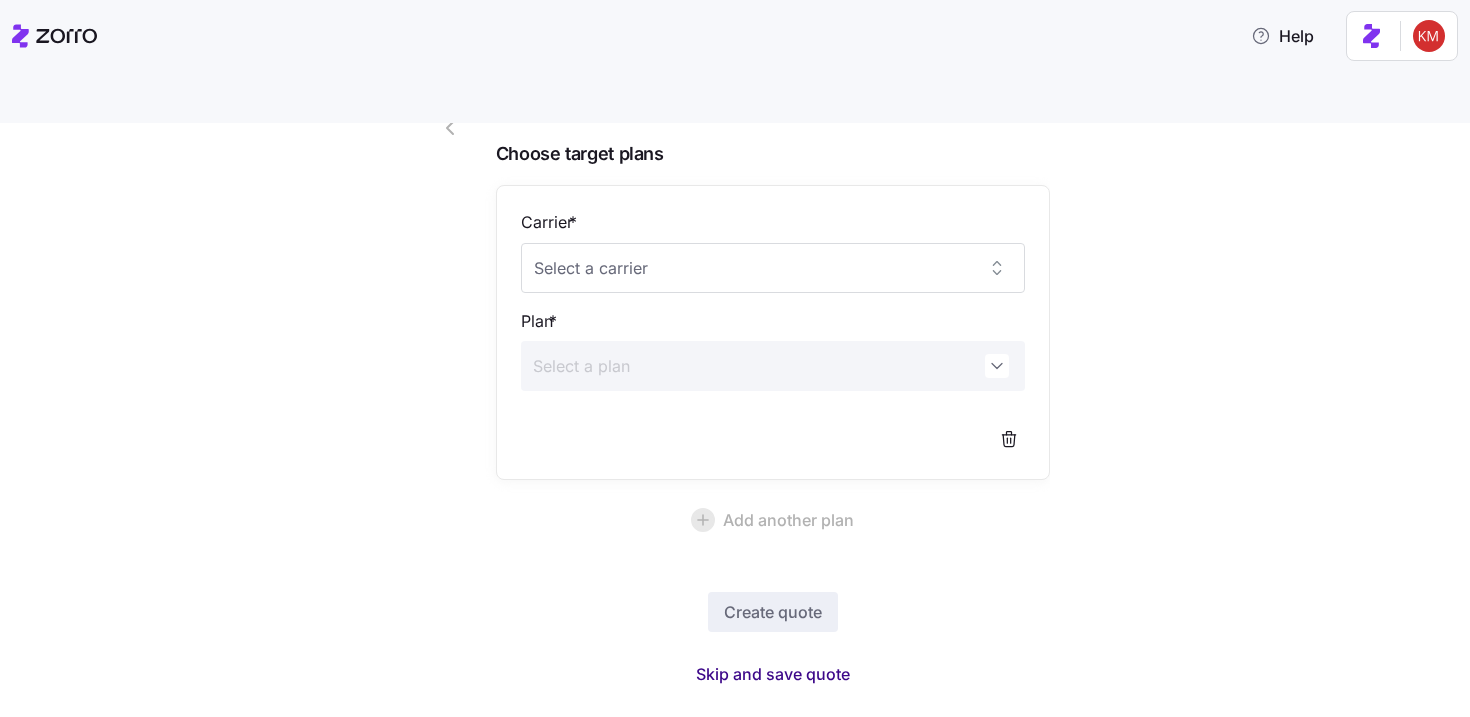 click on "Skip and save quote" at bounding box center (773, 674) 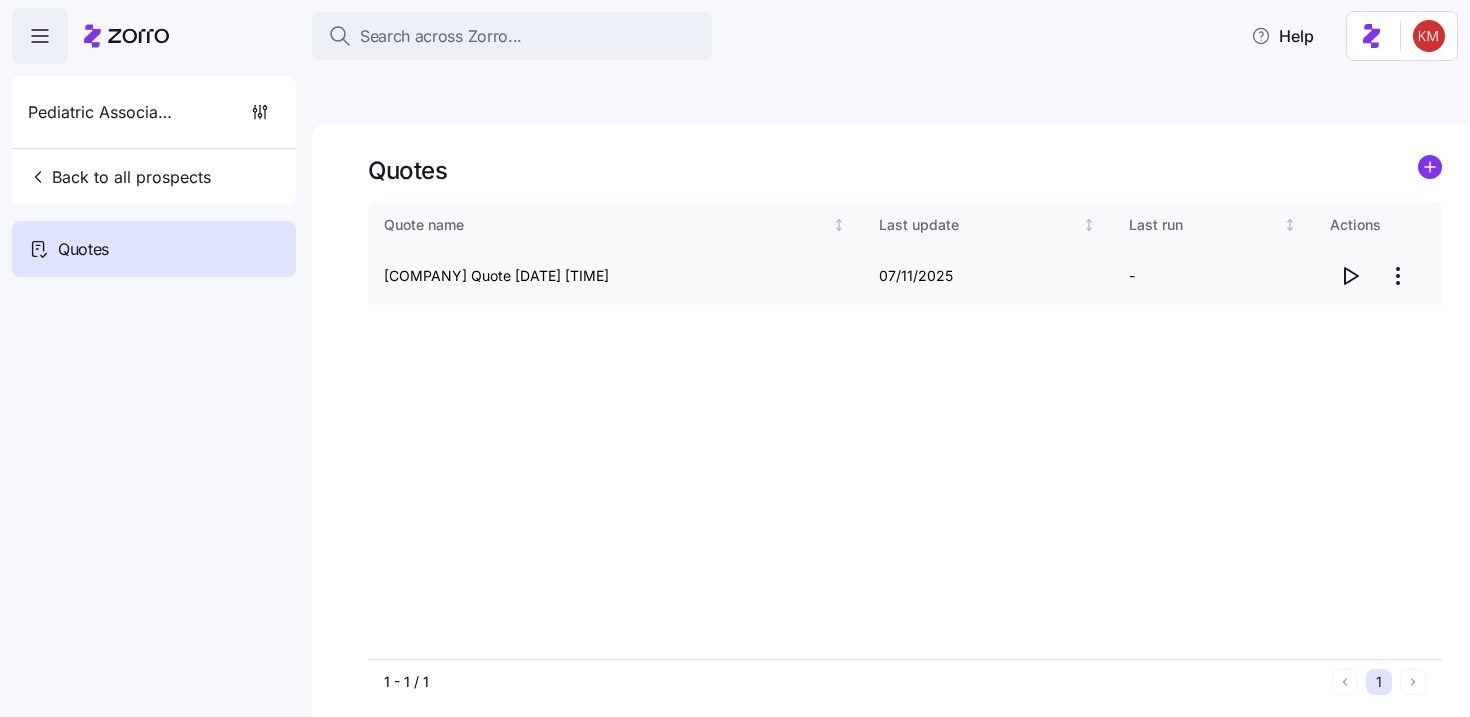 drag, startPoint x: 1376, startPoint y: 227, endPoint x: 1362, endPoint y: 230, distance: 14.3178215 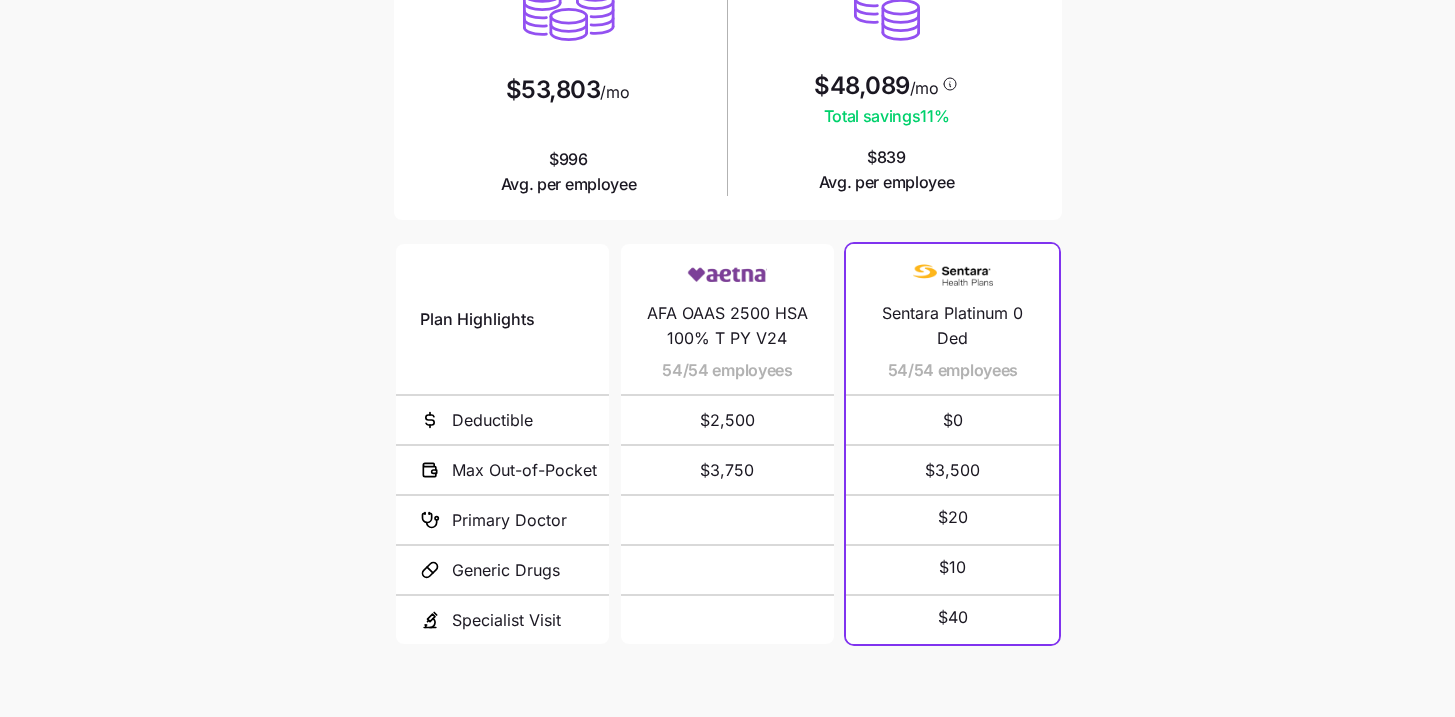 scroll, scrollTop: 37, scrollLeft: 0, axis: vertical 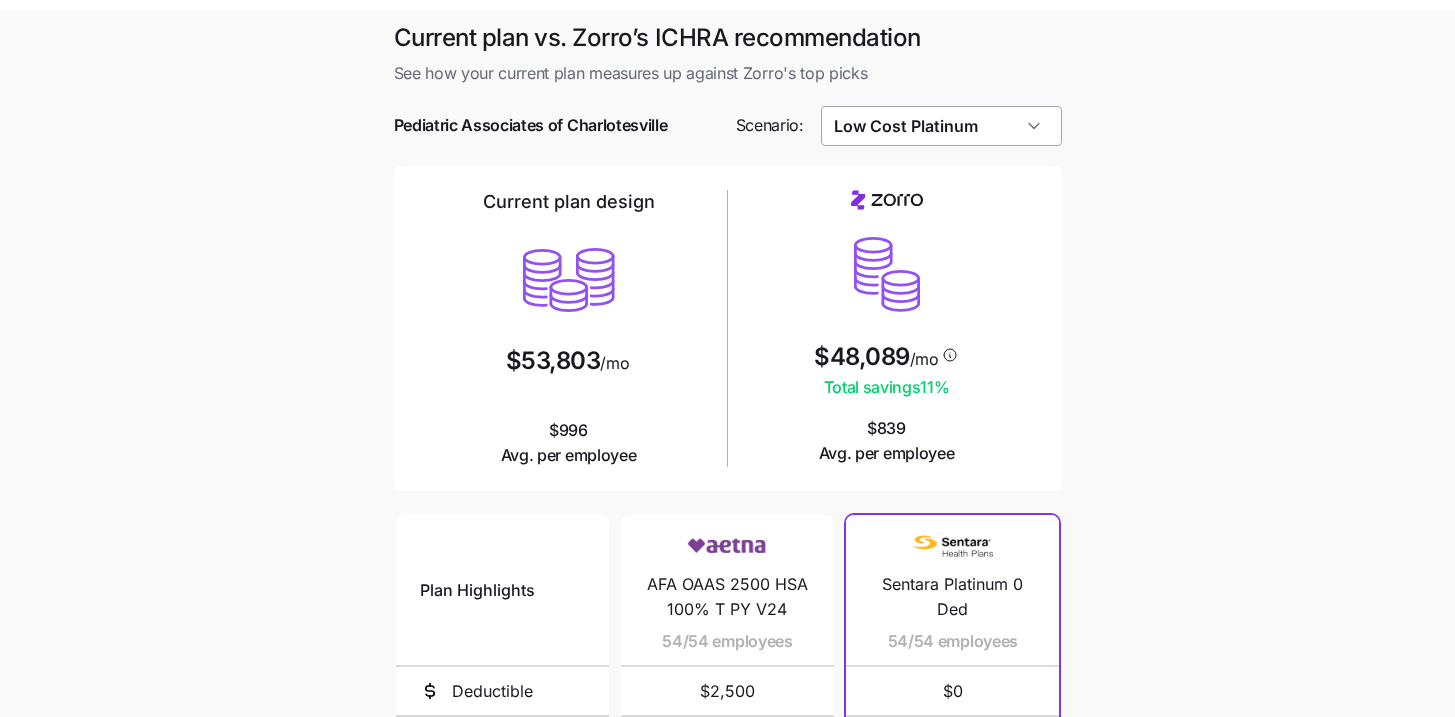 click on "Low Cost Platinum" at bounding box center (941, 126) 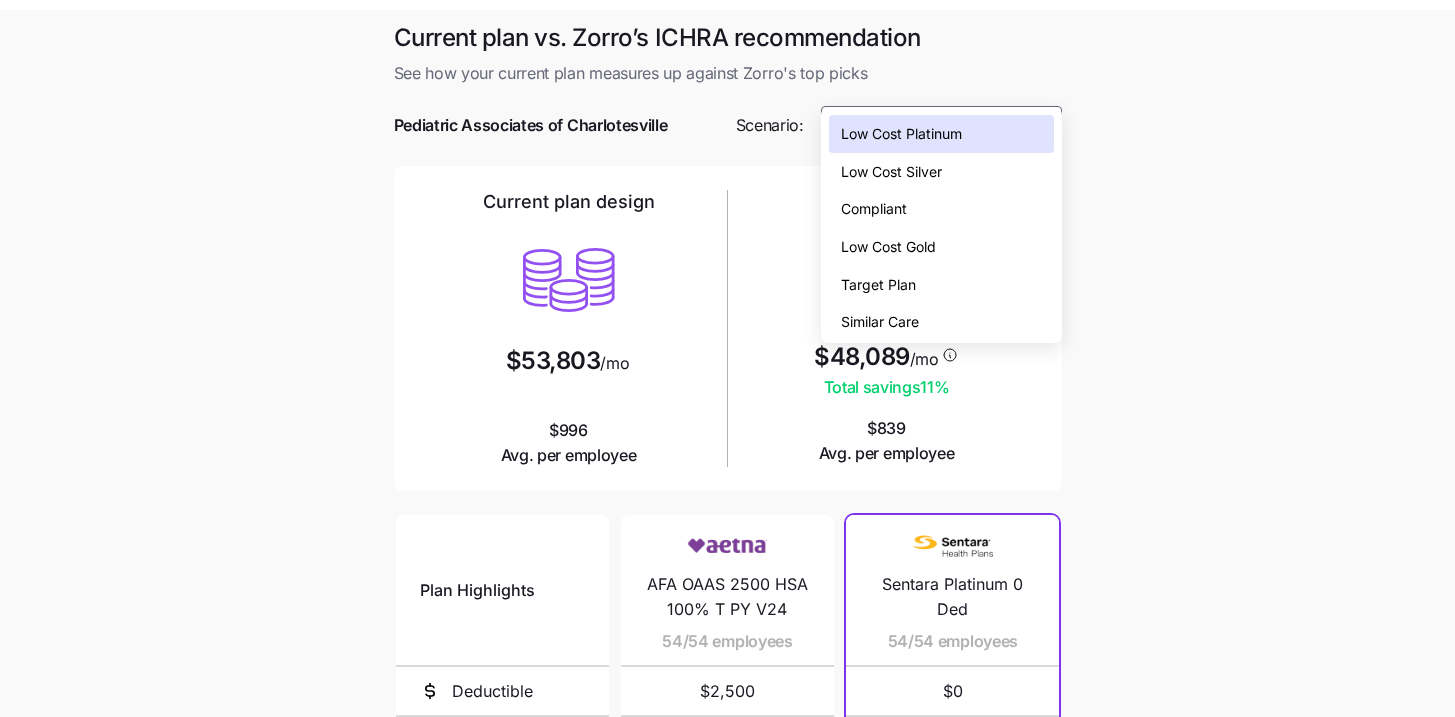 click on "Low Cost Gold" at bounding box center (941, 247) 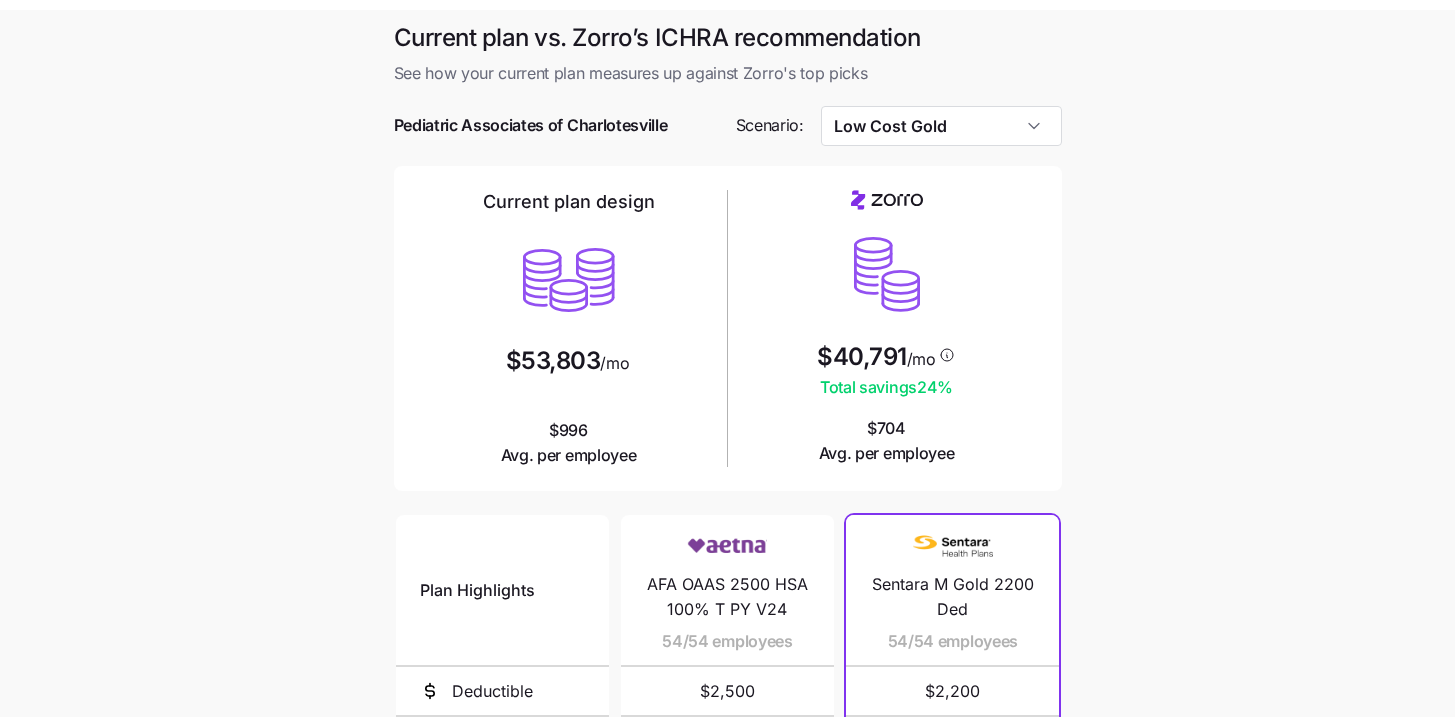 type on "Low Cost Gold" 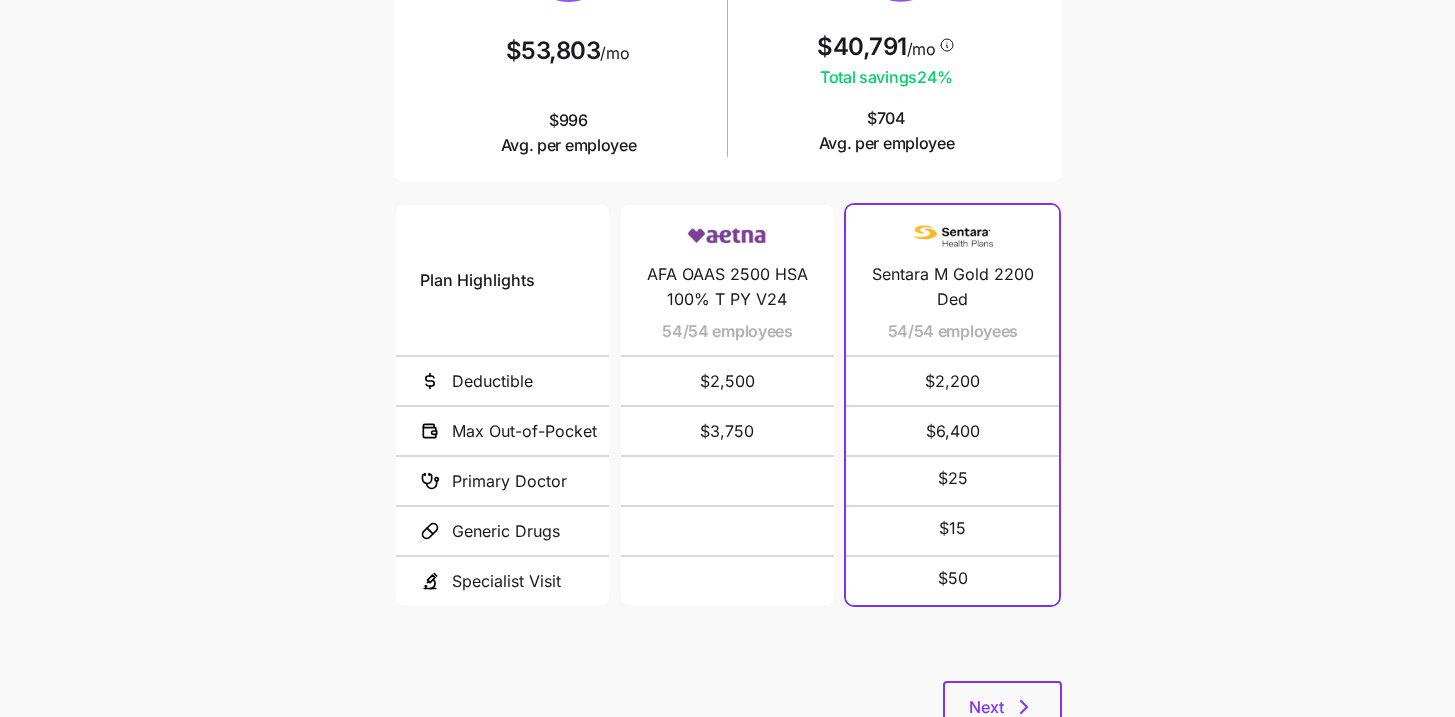 scroll, scrollTop: 374, scrollLeft: 0, axis: vertical 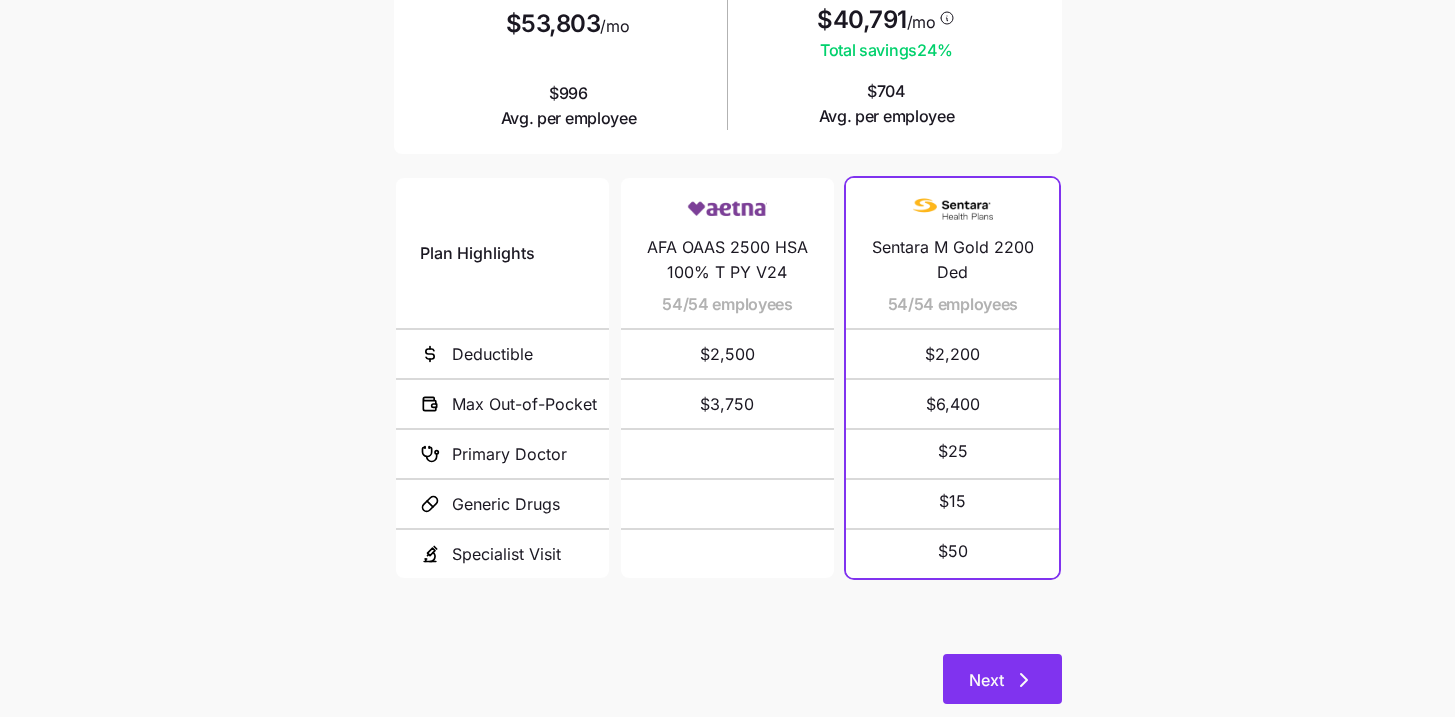 click on "Next" at bounding box center [986, 680] 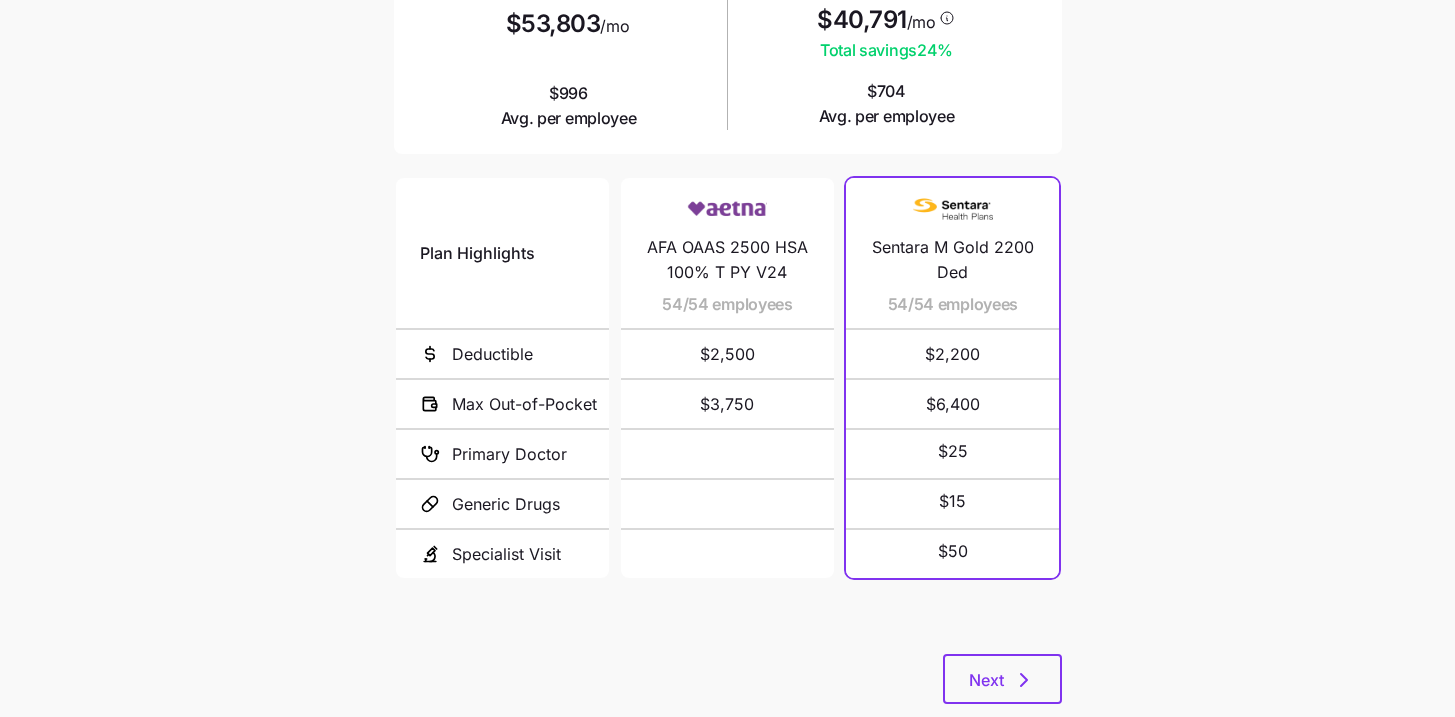 scroll, scrollTop: 0, scrollLeft: 0, axis: both 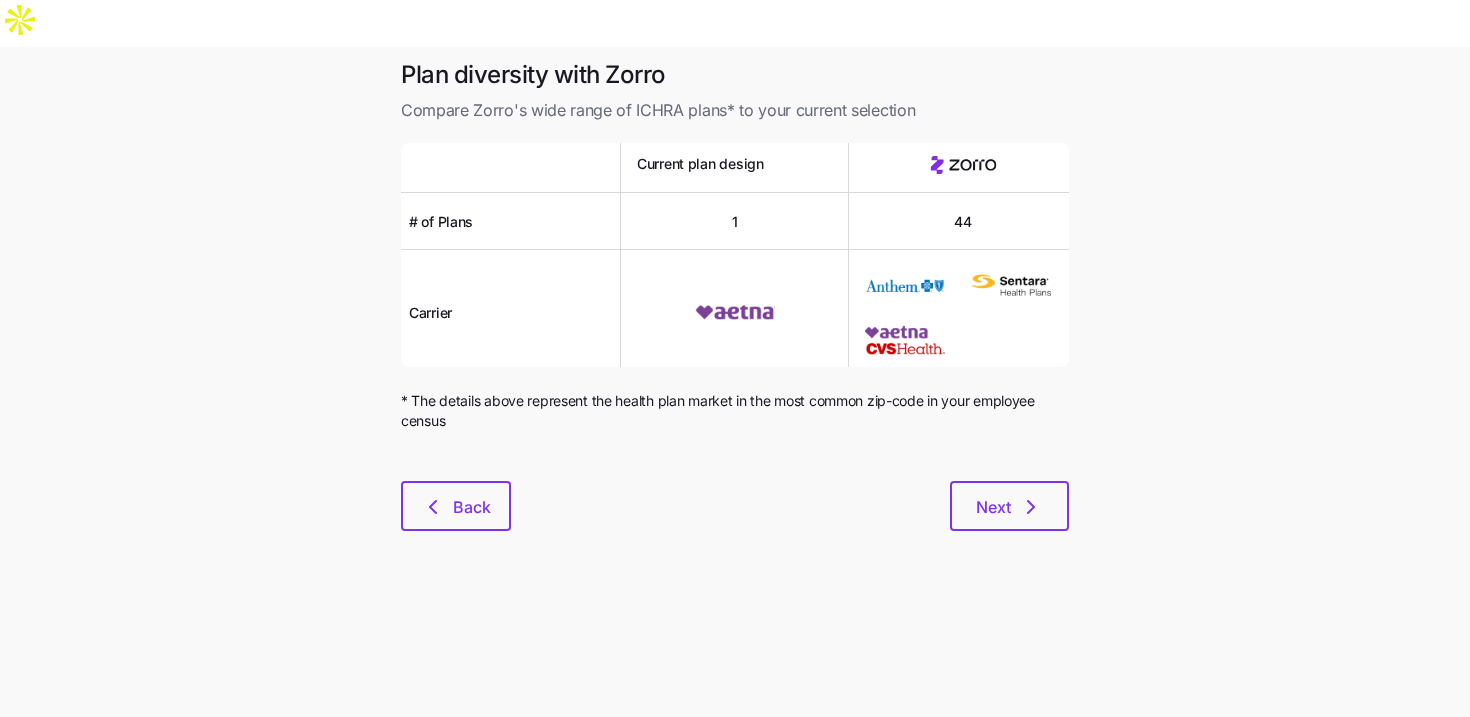 click at bounding box center (735, 469) 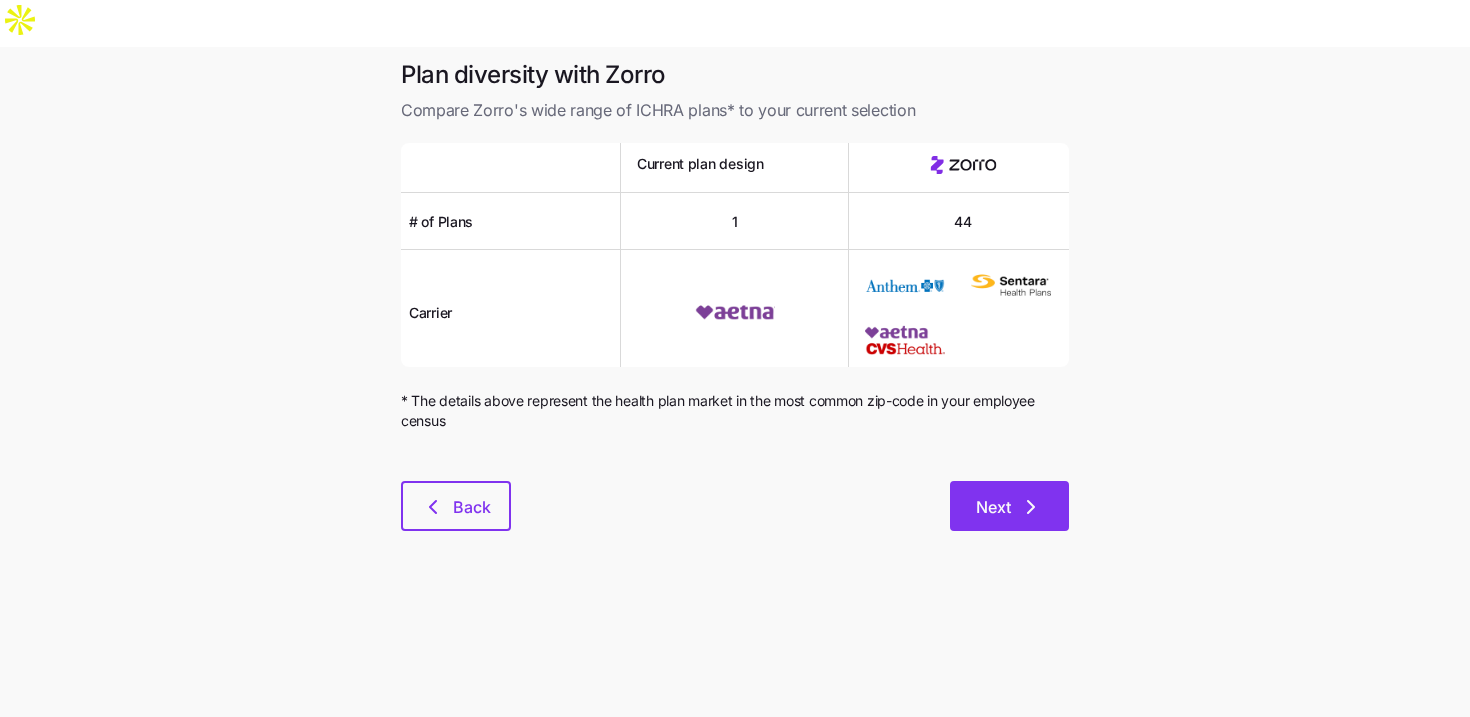 click on "Next" at bounding box center (993, 507) 